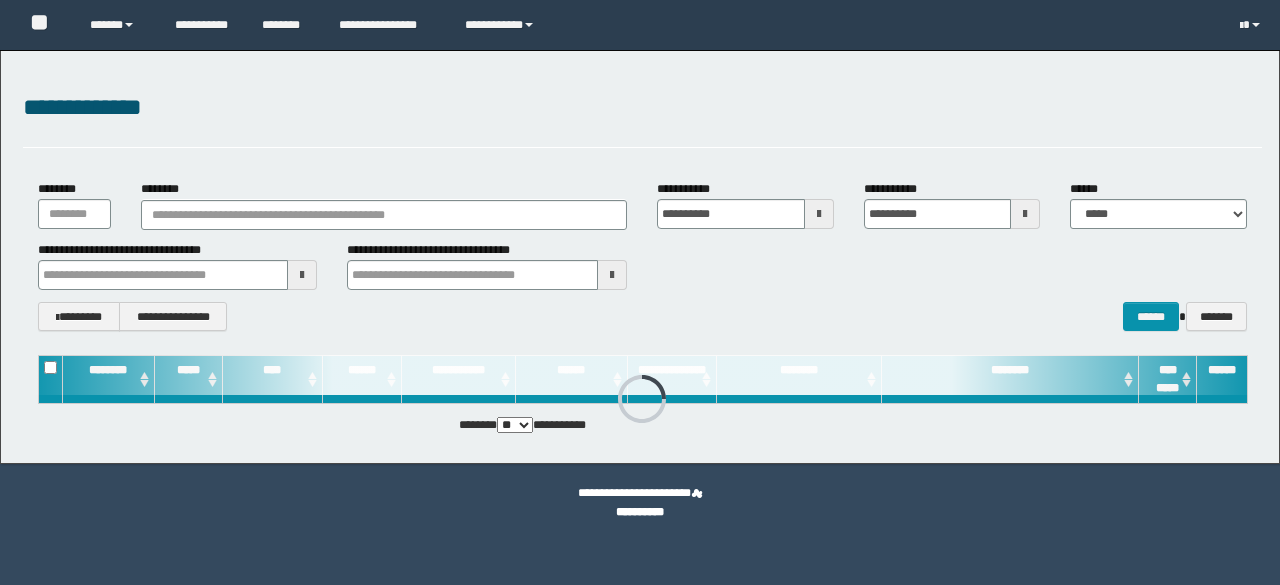 scroll, scrollTop: 0, scrollLeft: 0, axis: both 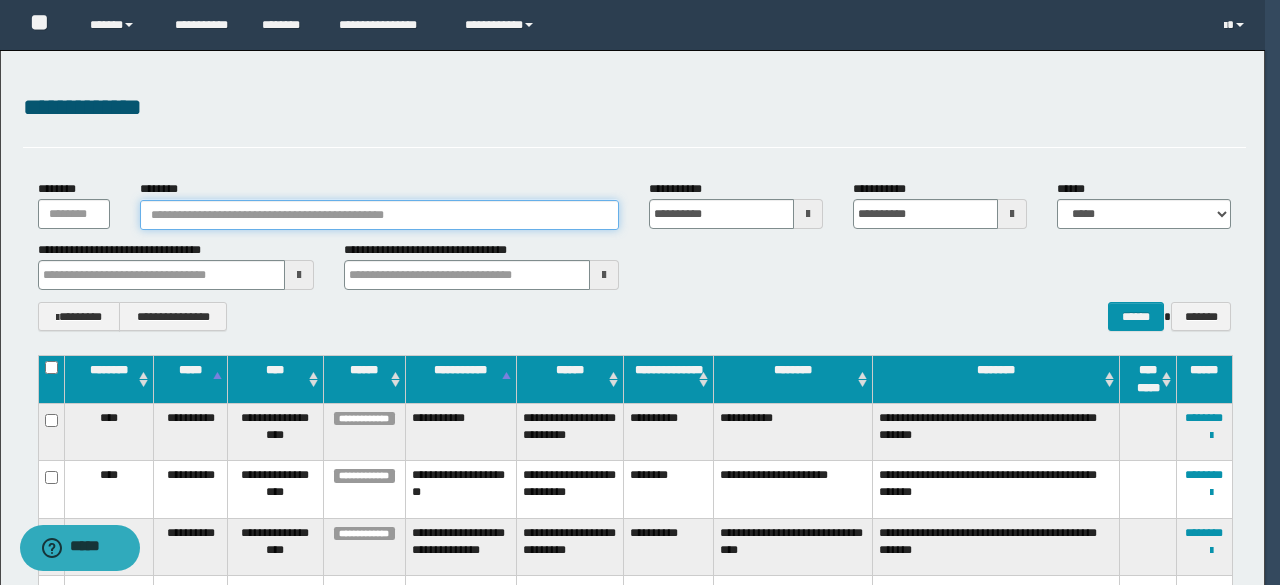 click on "********" at bounding box center [380, 215] 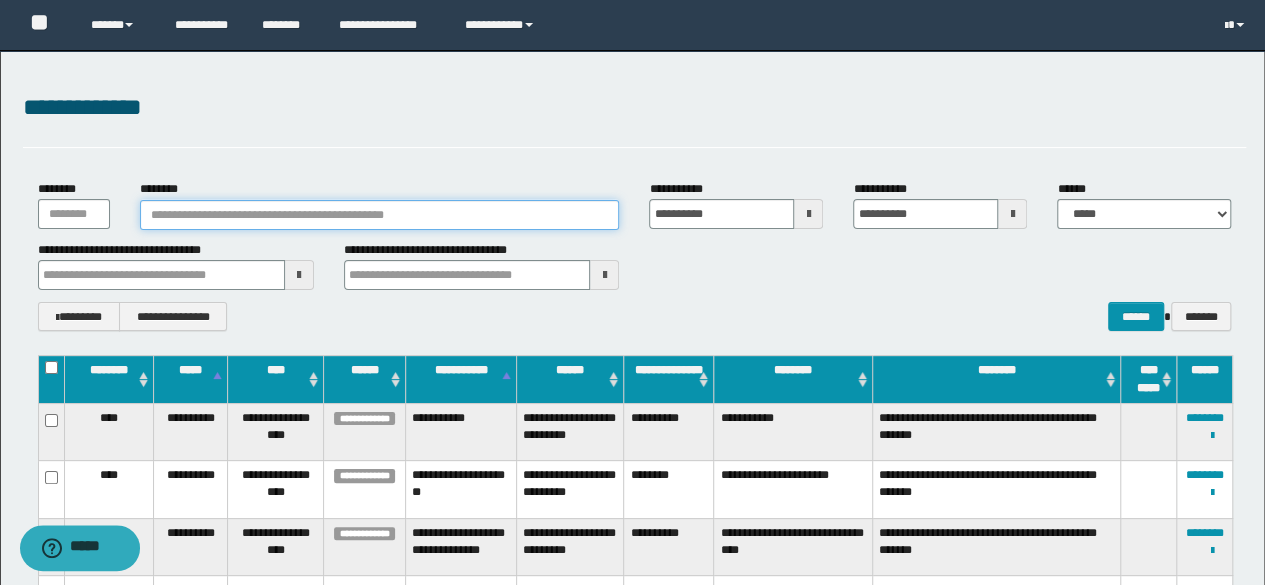 paste on "********" 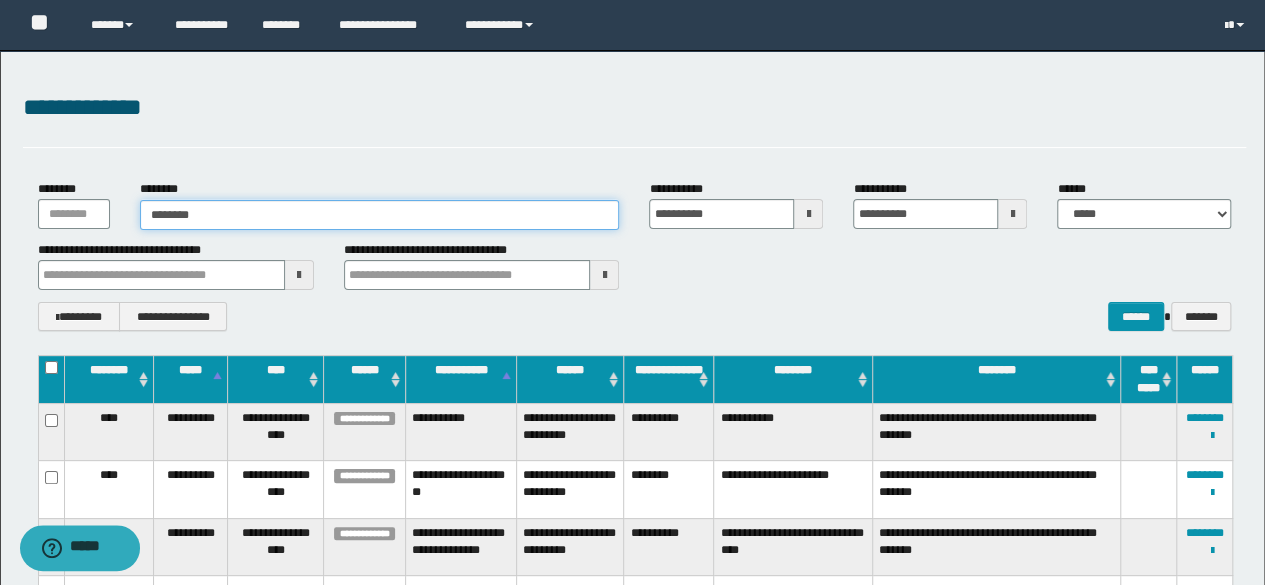 type on "********" 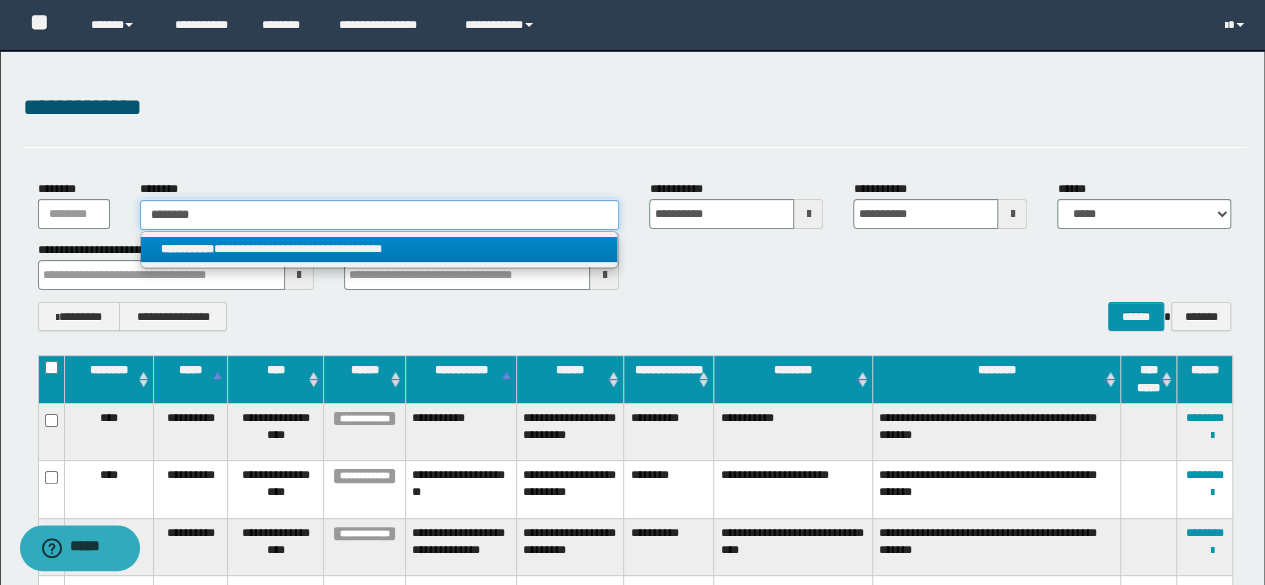 type on "********" 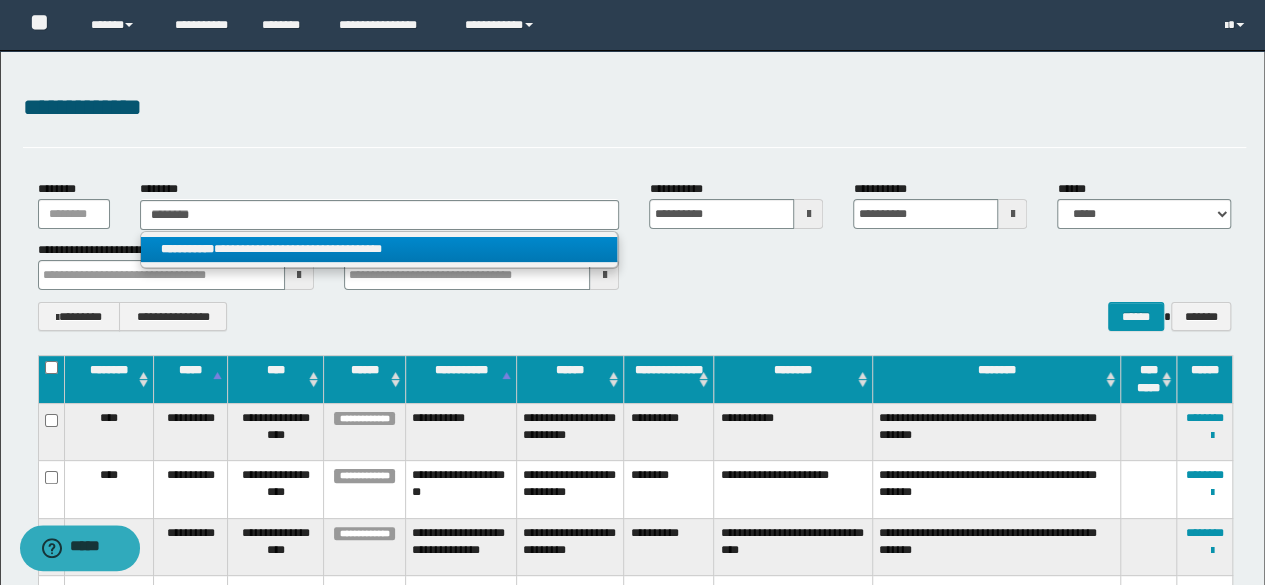 click on "**********" at bounding box center [379, 249] 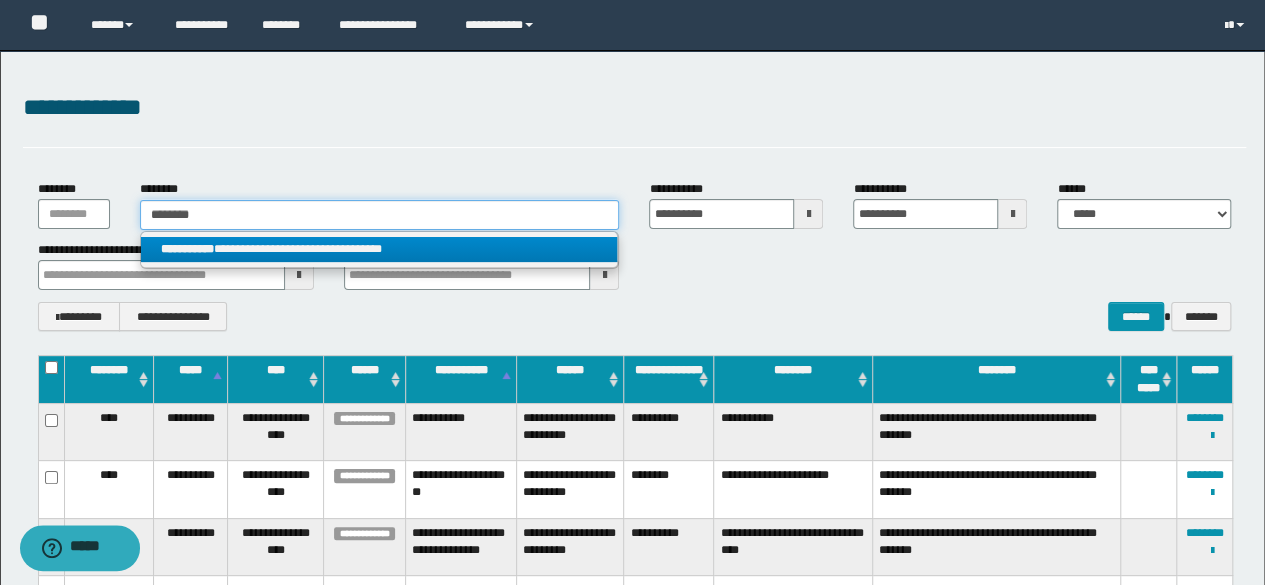 type 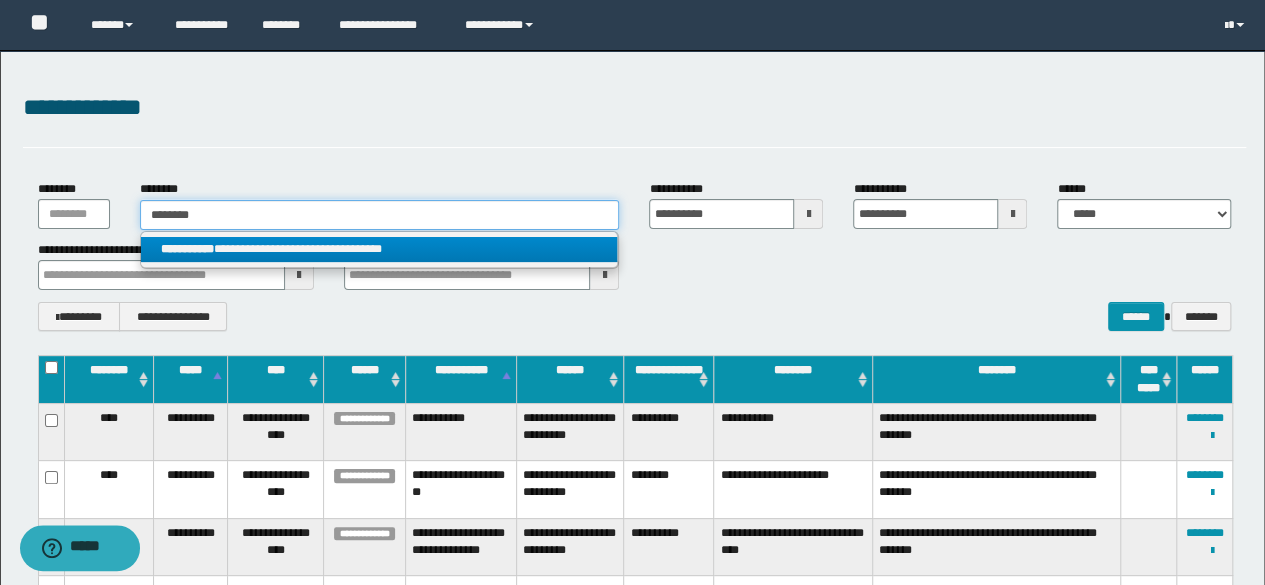 type on "**********" 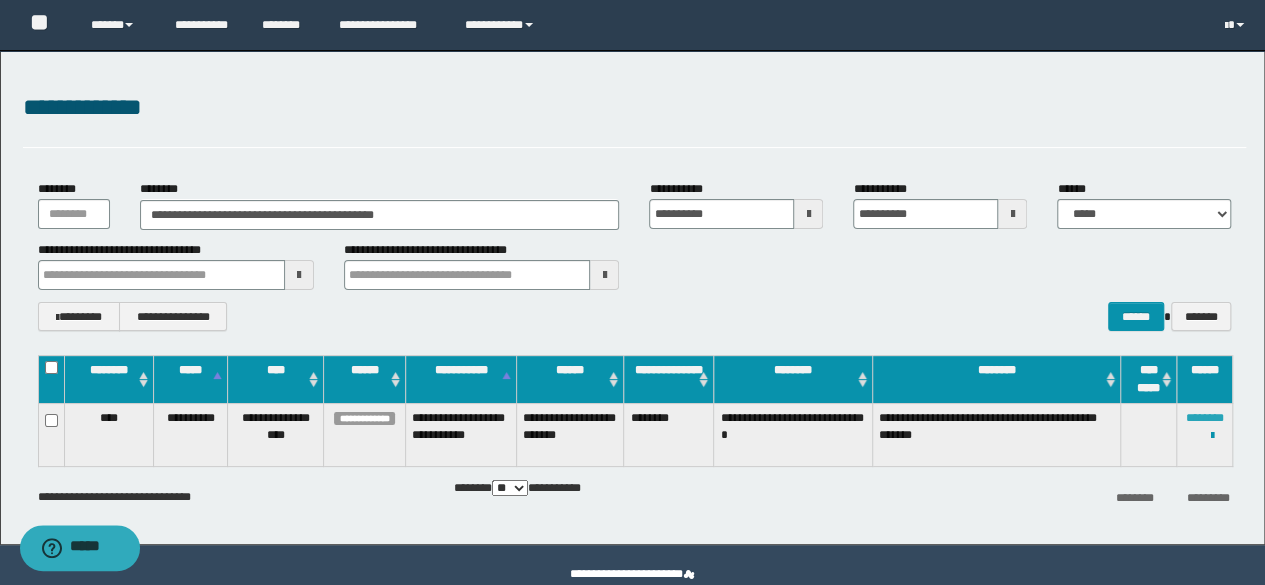 click on "********" at bounding box center (1205, 418) 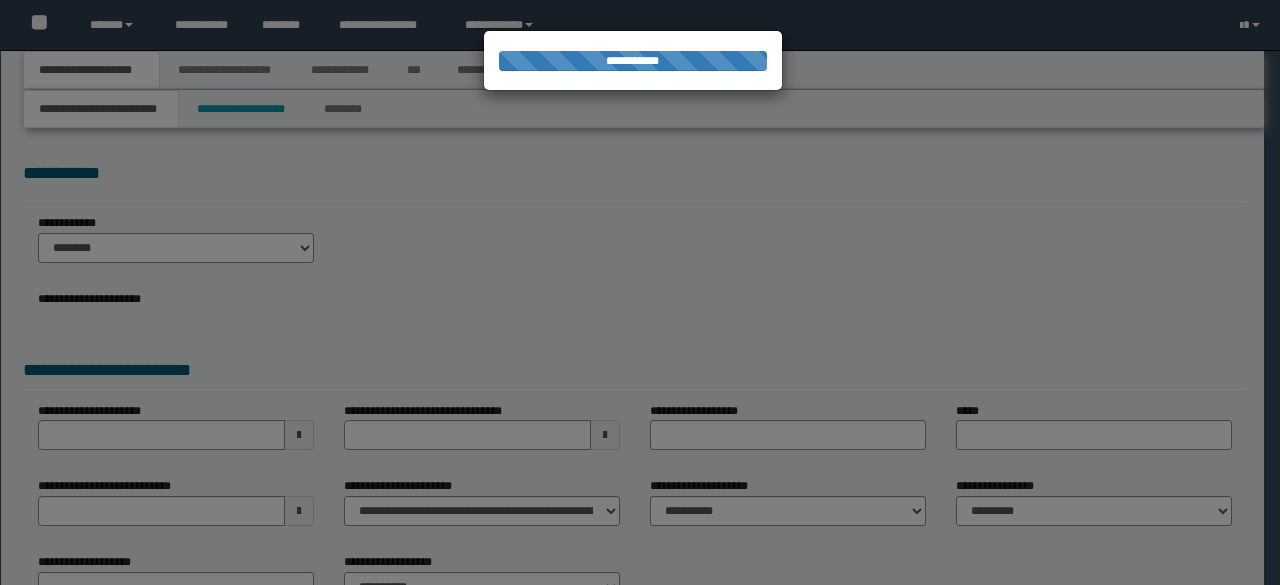 scroll, scrollTop: 0, scrollLeft: 0, axis: both 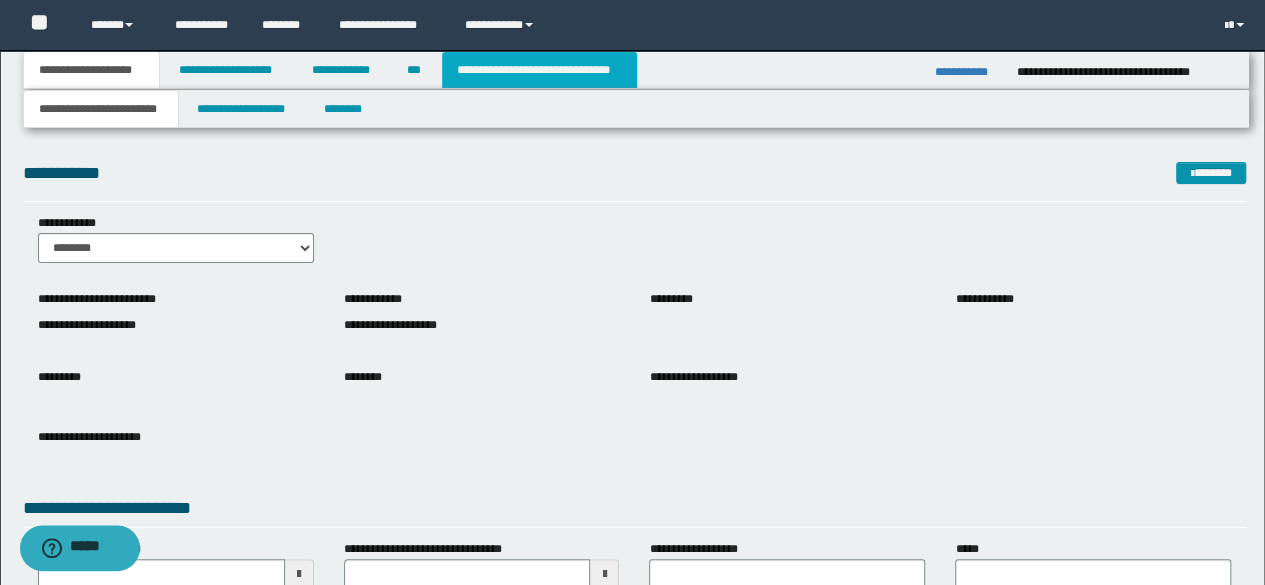 click on "**********" at bounding box center (539, 70) 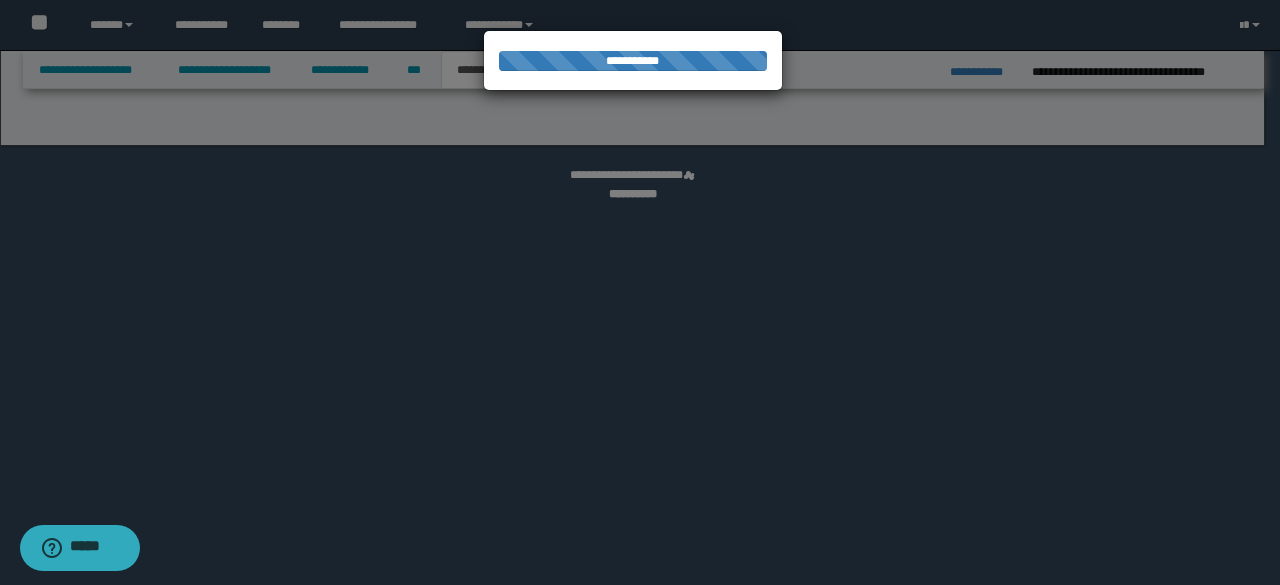 select on "*" 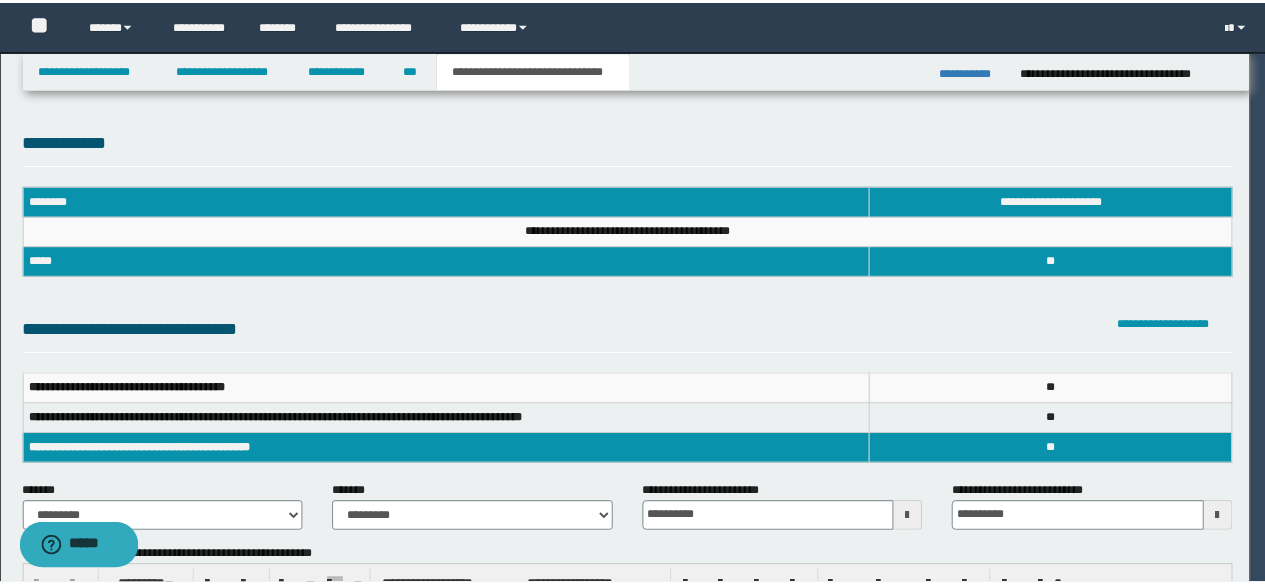 scroll, scrollTop: 0, scrollLeft: 0, axis: both 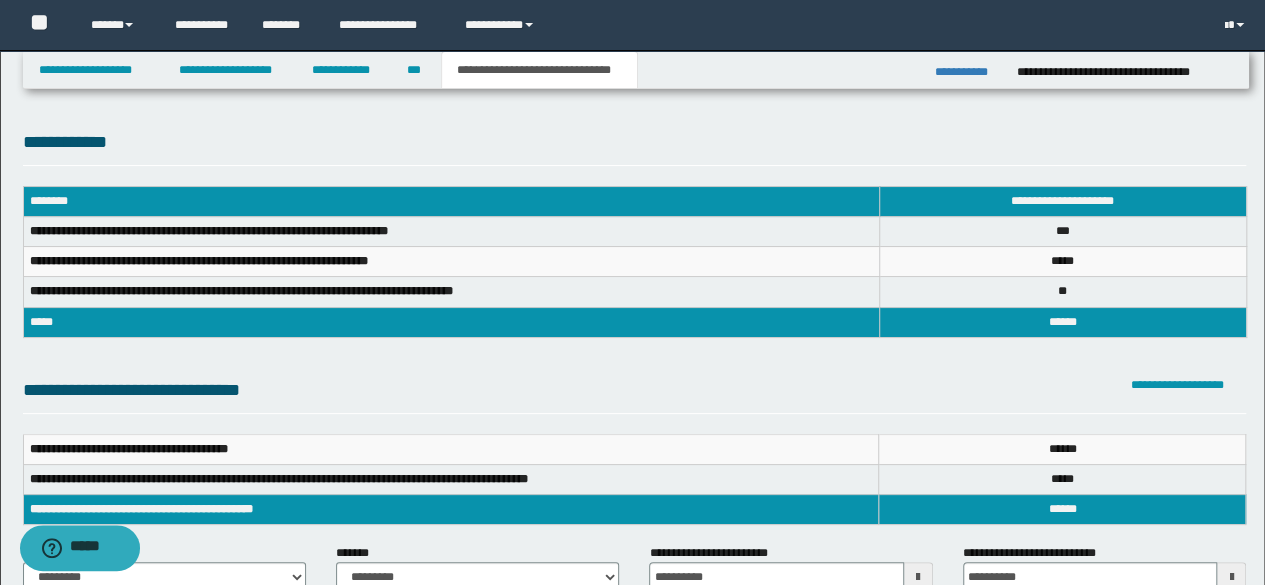 click on "**********" at bounding box center [635, 147] 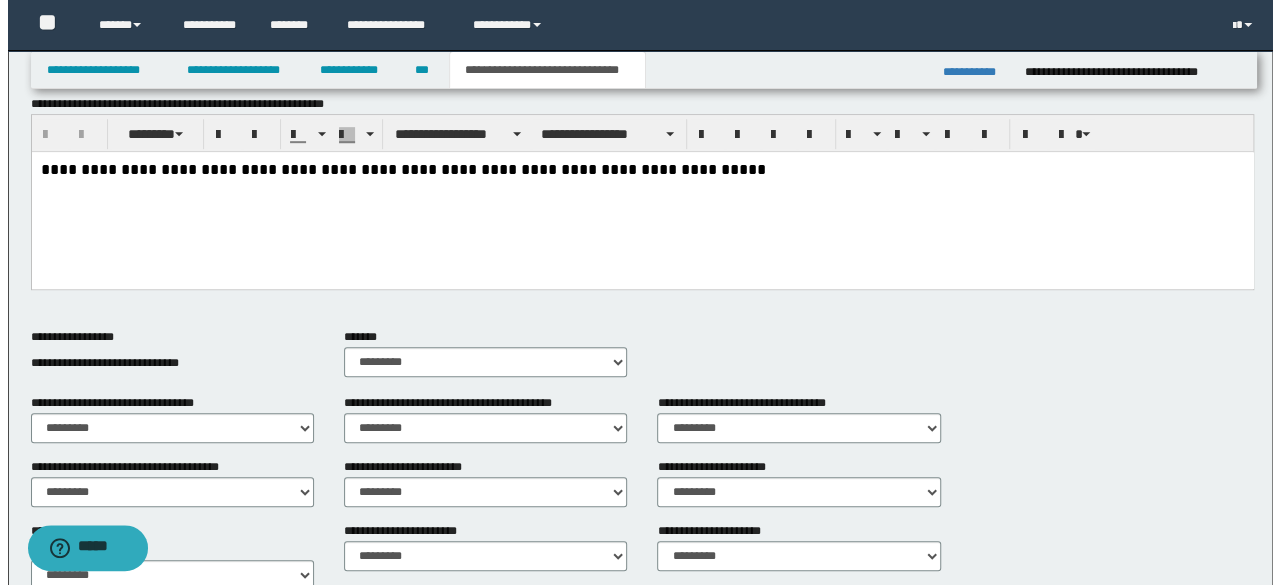 scroll, scrollTop: 0, scrollLeft: 0, axis: both 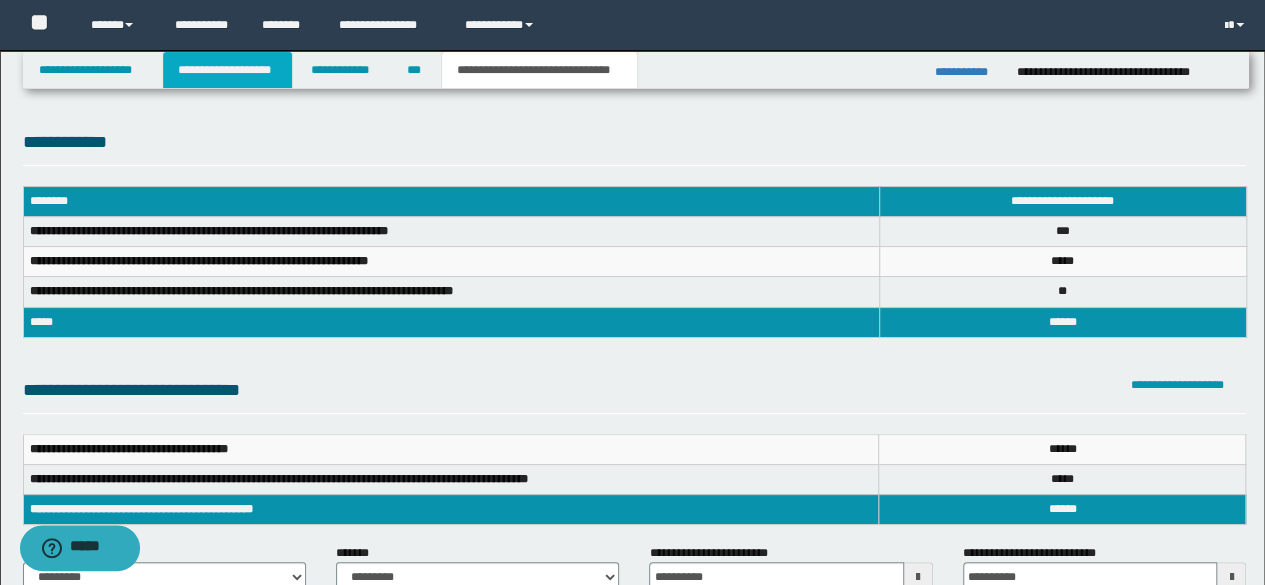 click on "**********" at bounding box center [227, 70] 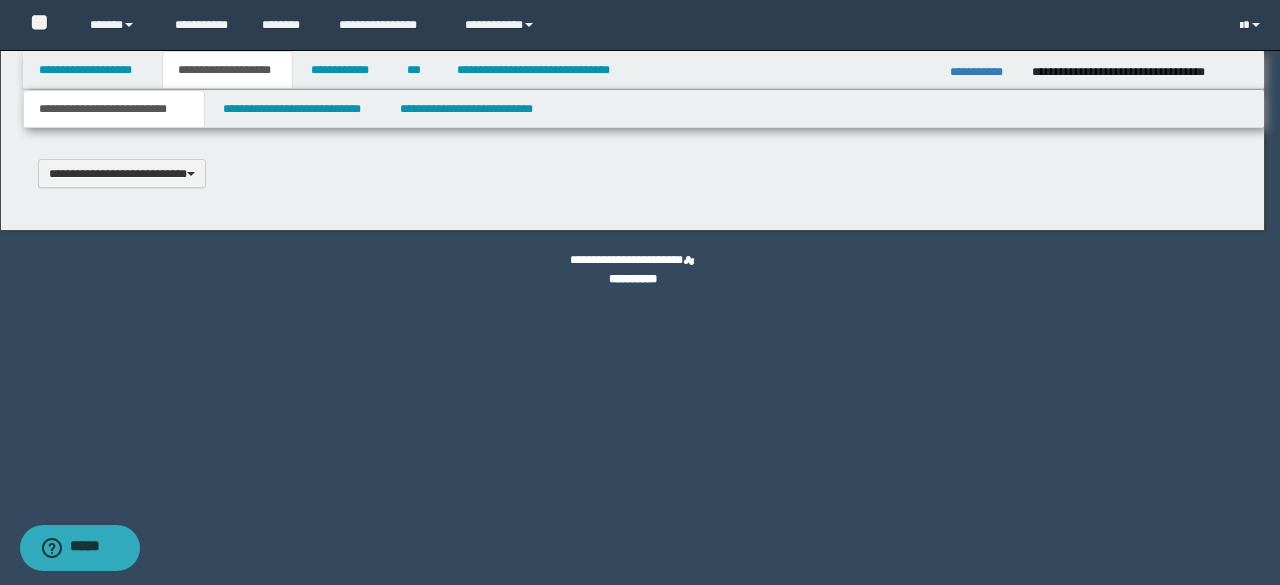 type 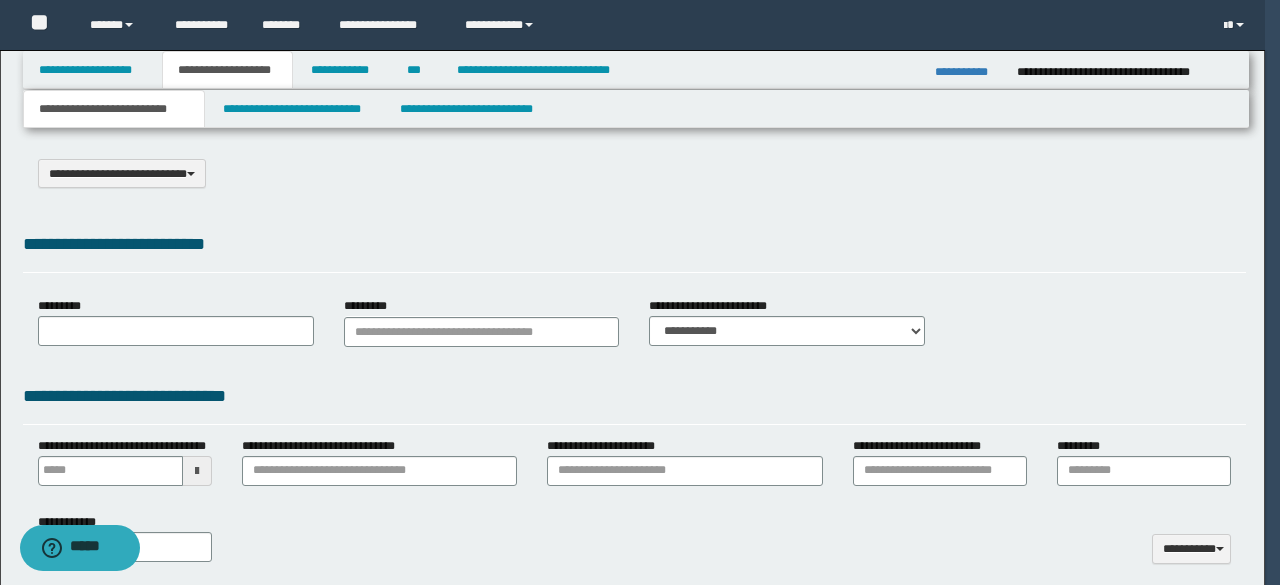 select on "*" 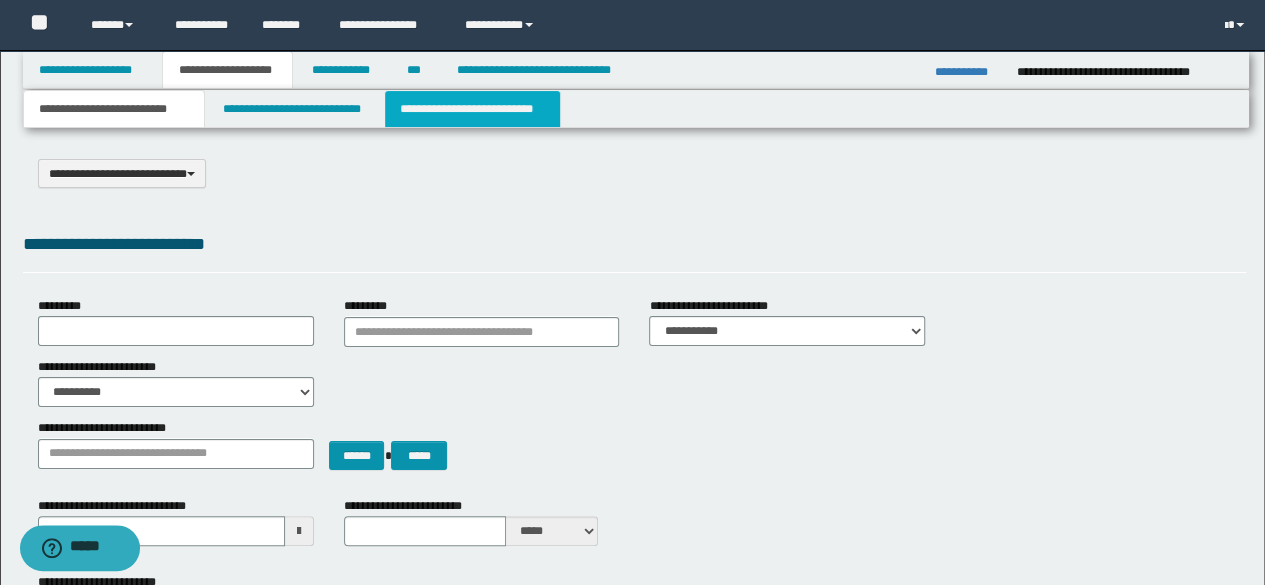 click on "**********" at bounding box center [472, 109] 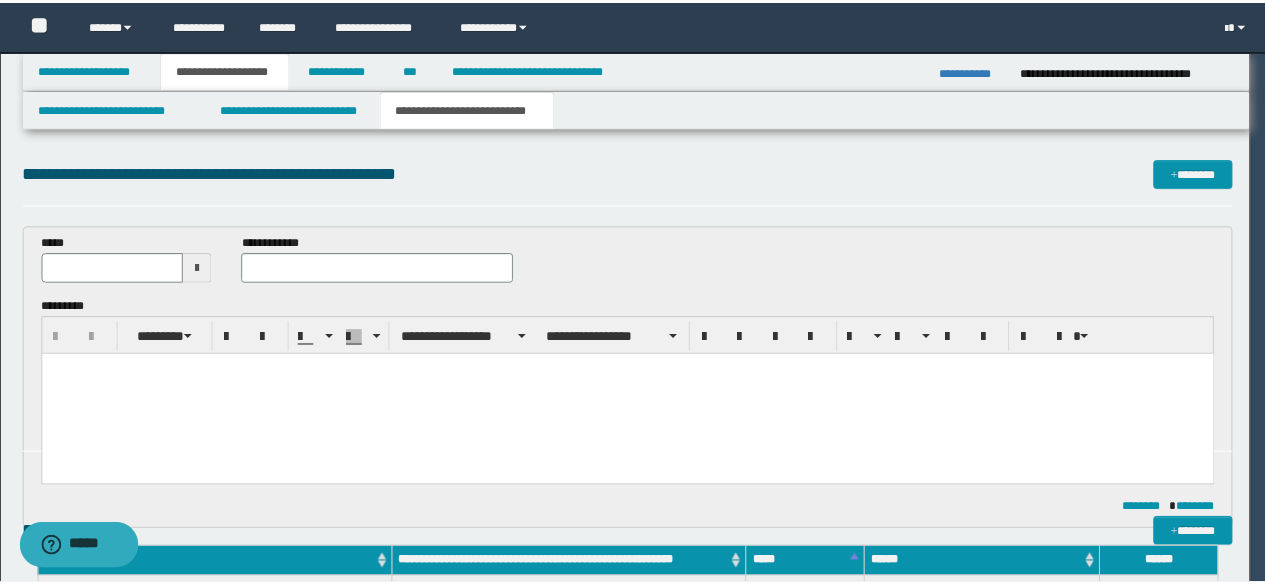scroll, scrollTop: 0, scrollLeft: 0, axis: both 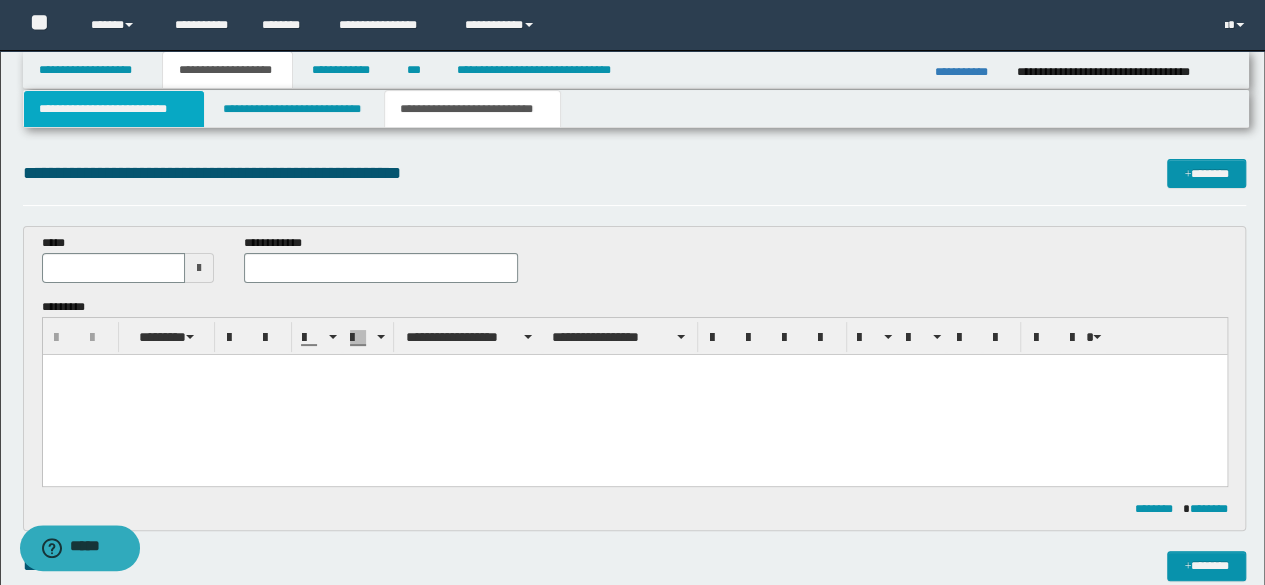 click on "**********" at bounding box center (114, 109) 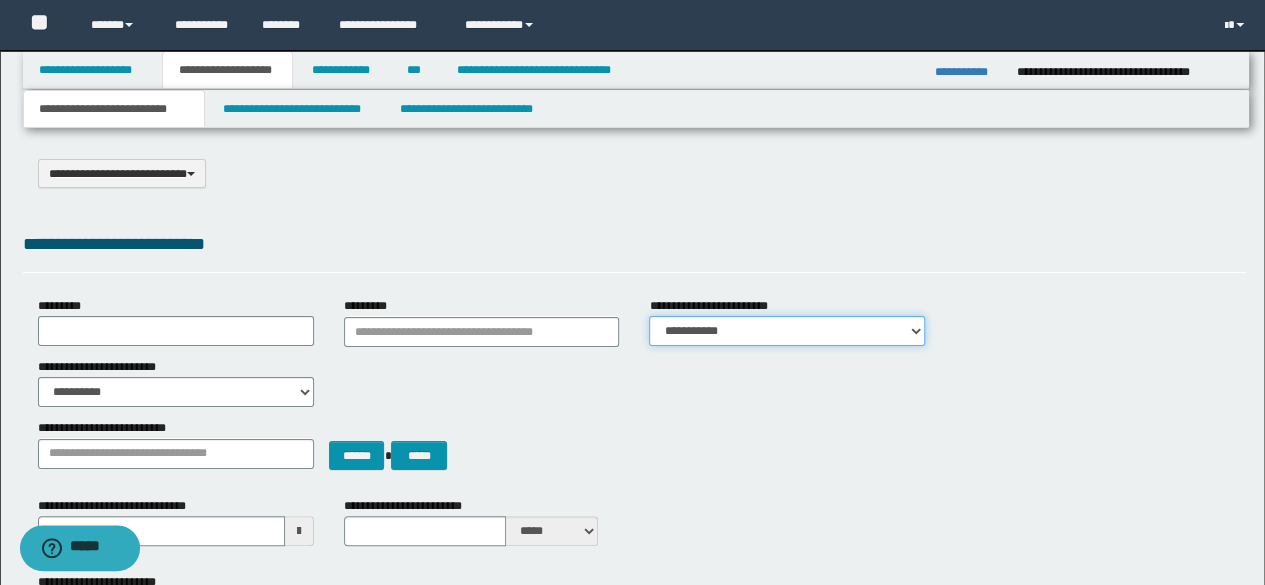 click on "**********" at bounding box center [787, 331] 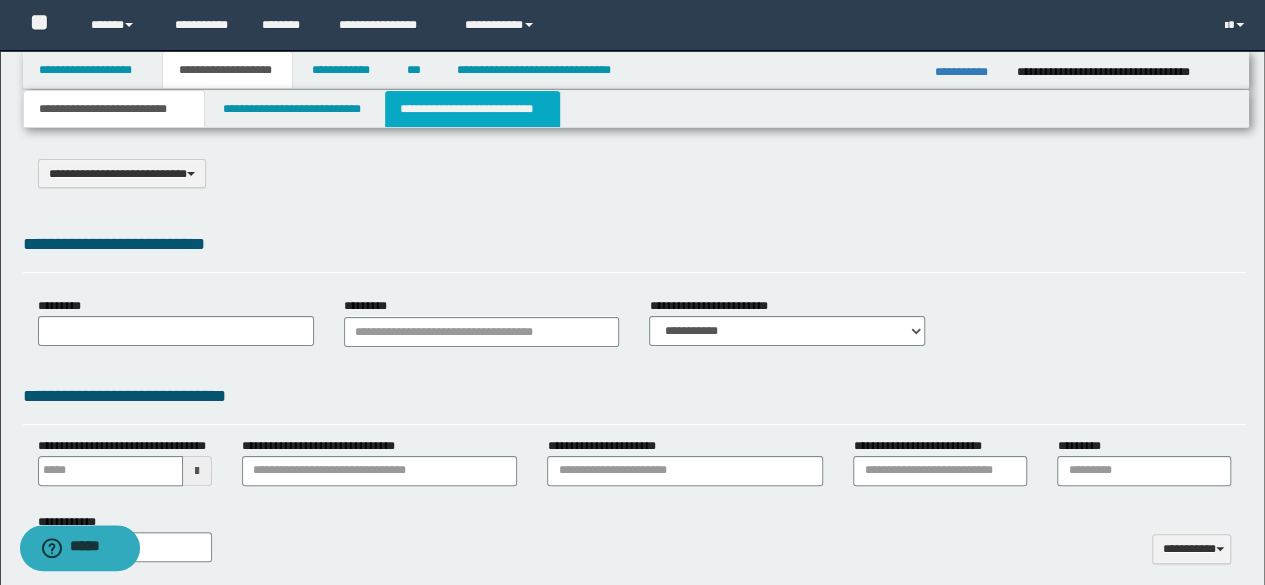 click on "**********" at bounding box center (472, 109) 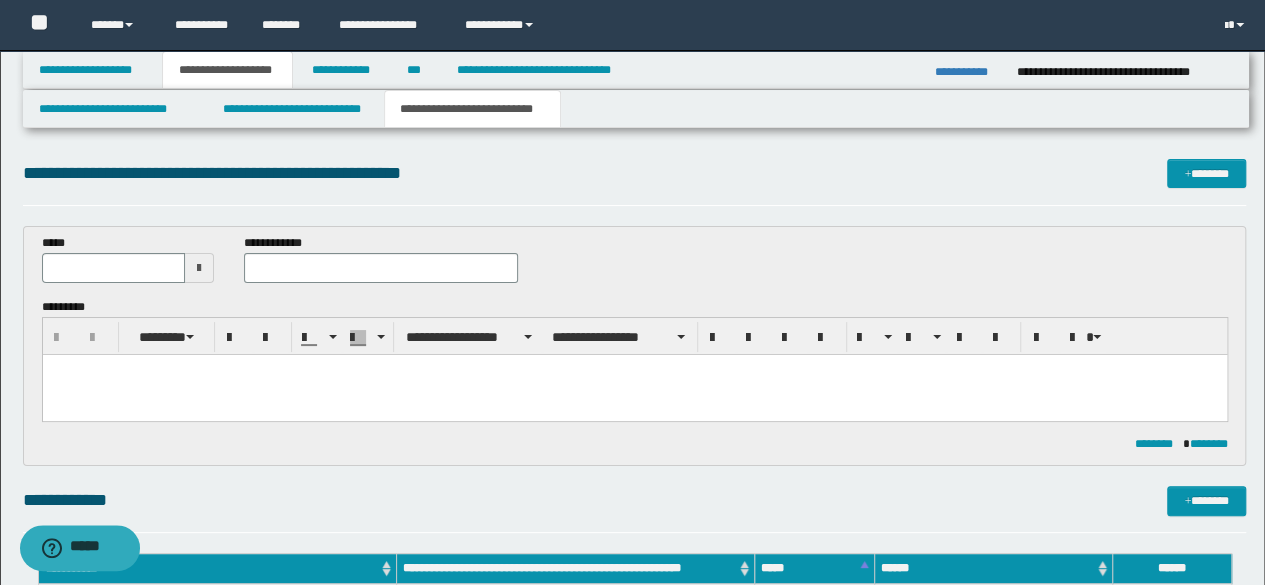 scroll, scrollTop: 512, scrollLeft: 0, axis: vertical 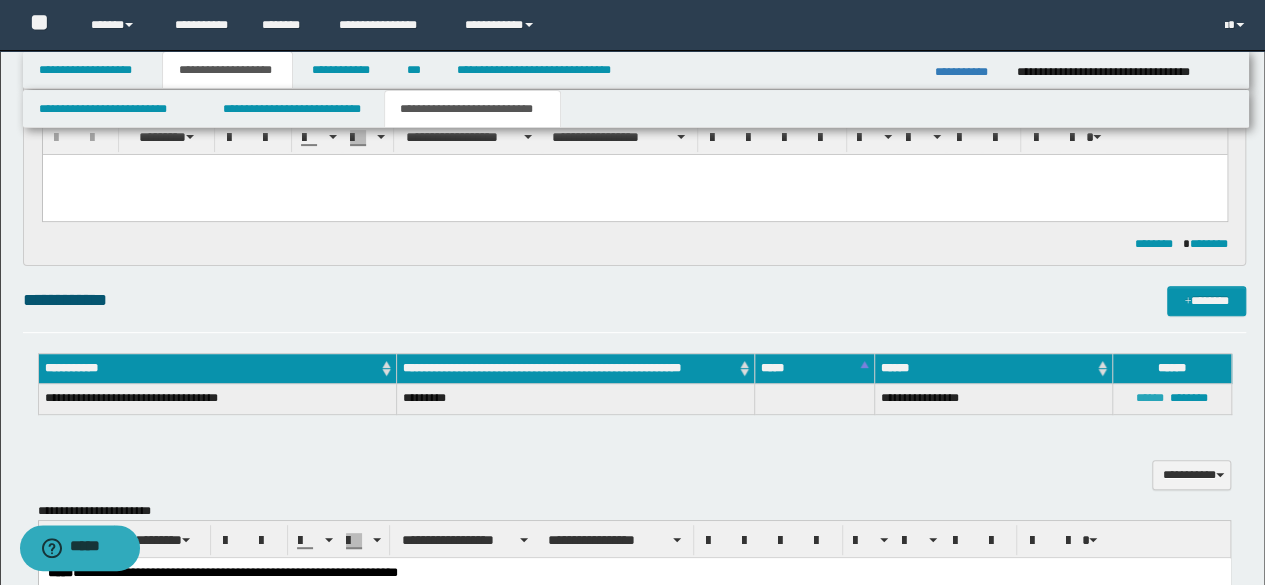 click on "******" at bounding box center [1150, 398] 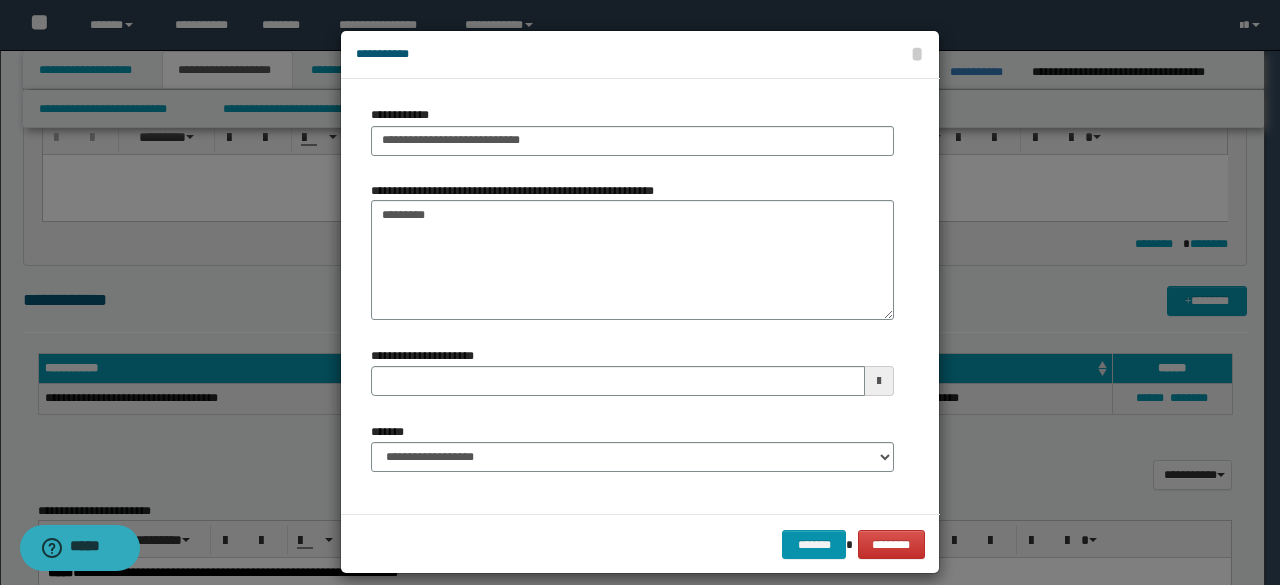 type 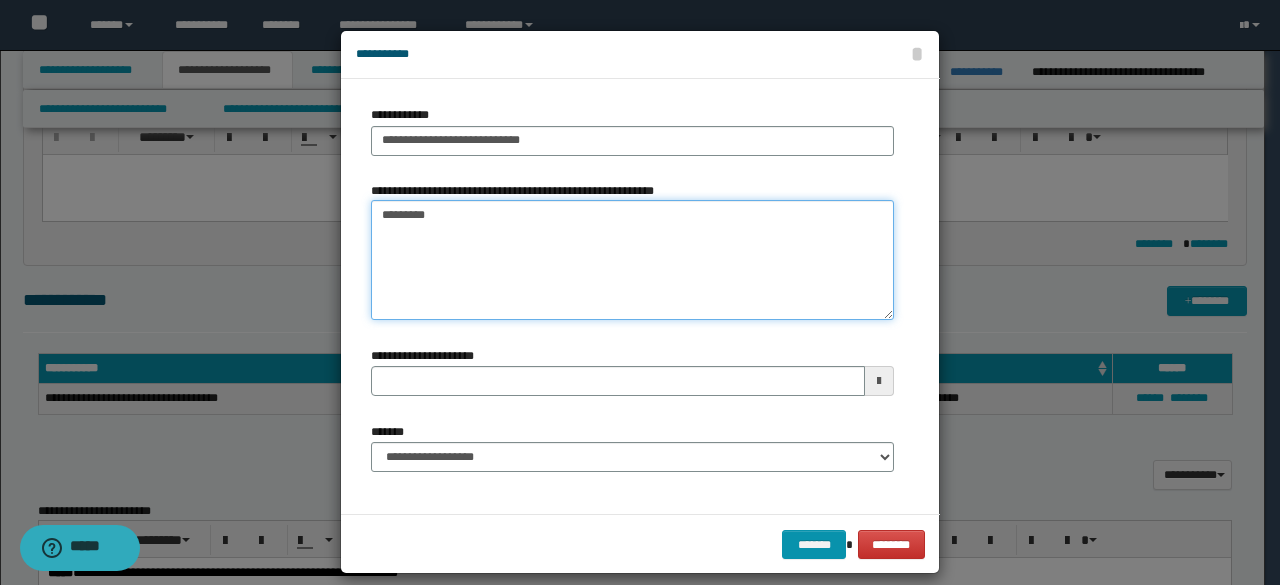 click on "*********" at bounding box center [632, 260] 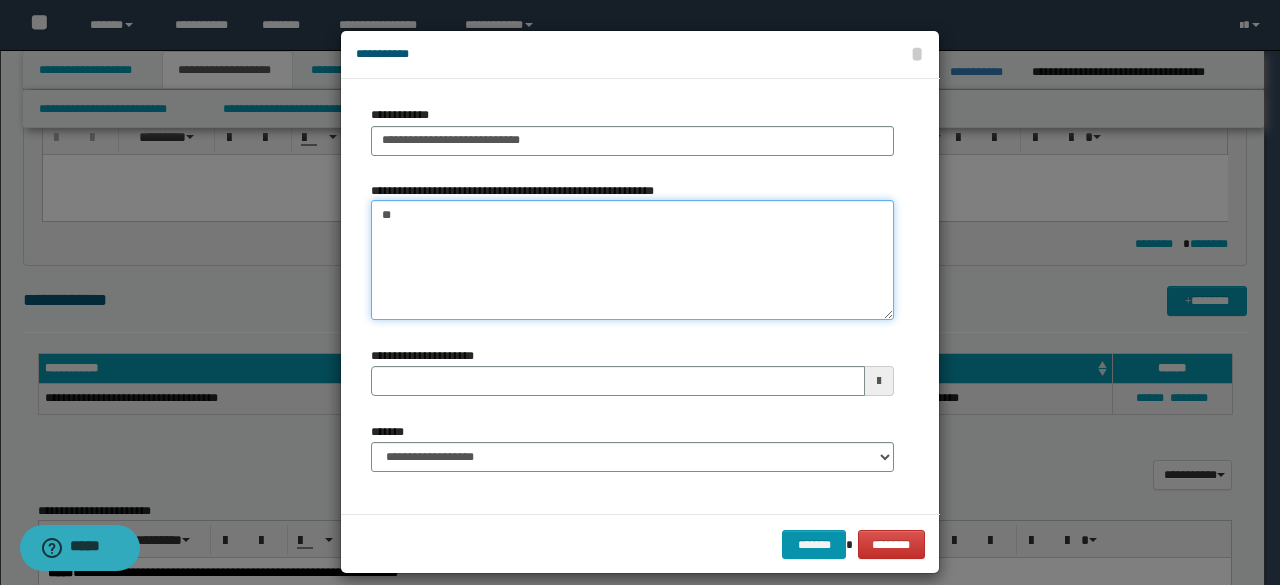 type on "*" 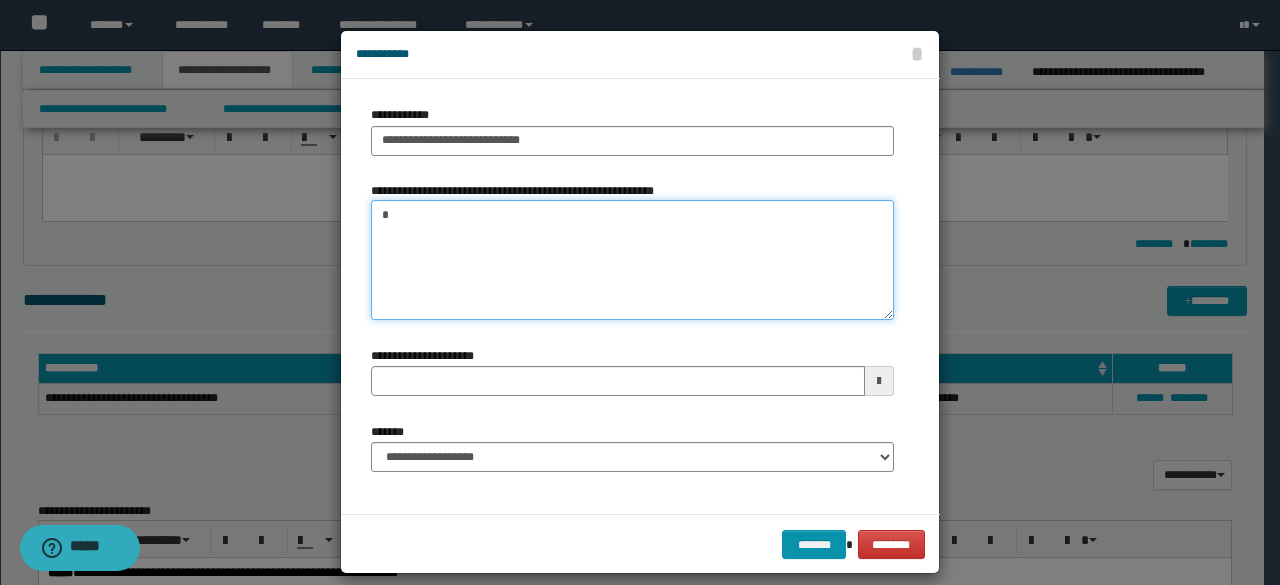 type 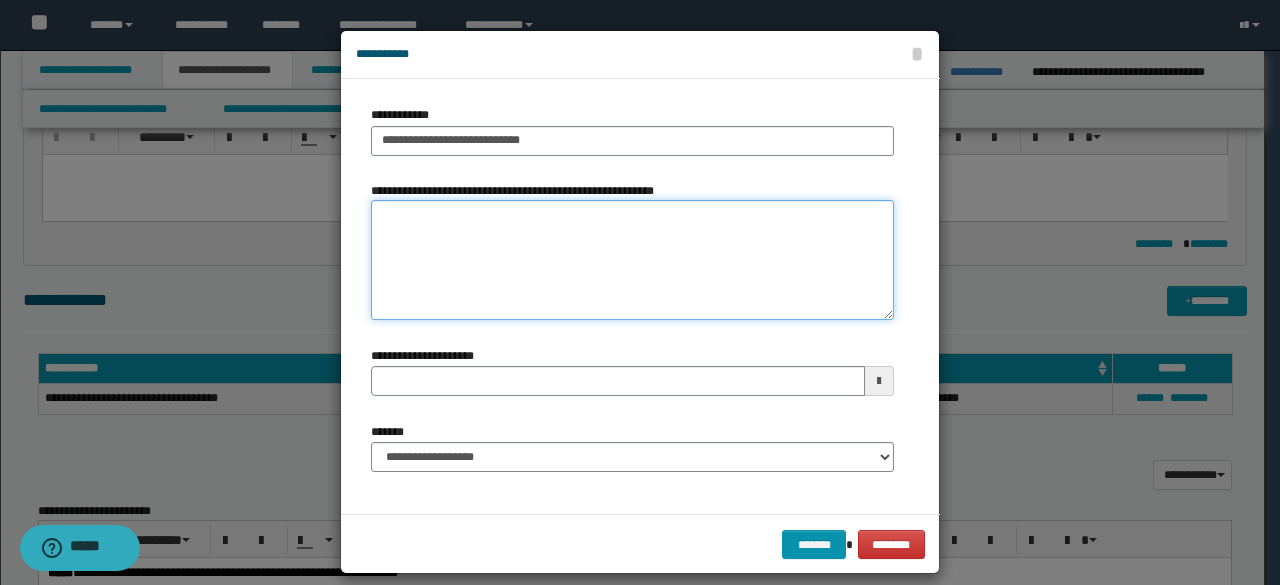 type 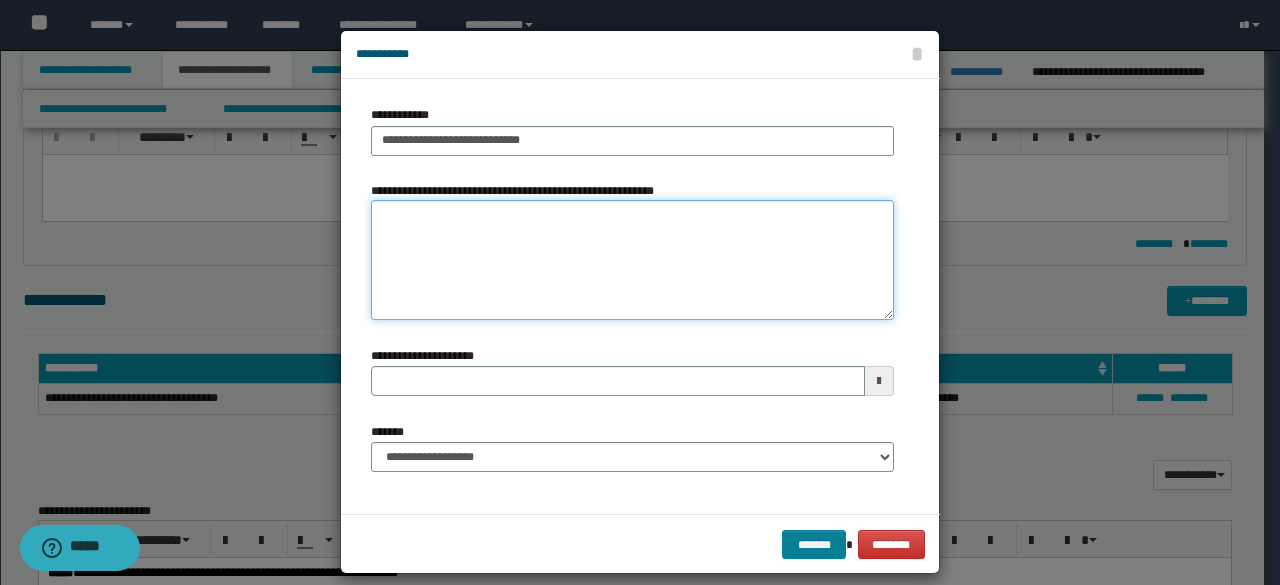 type 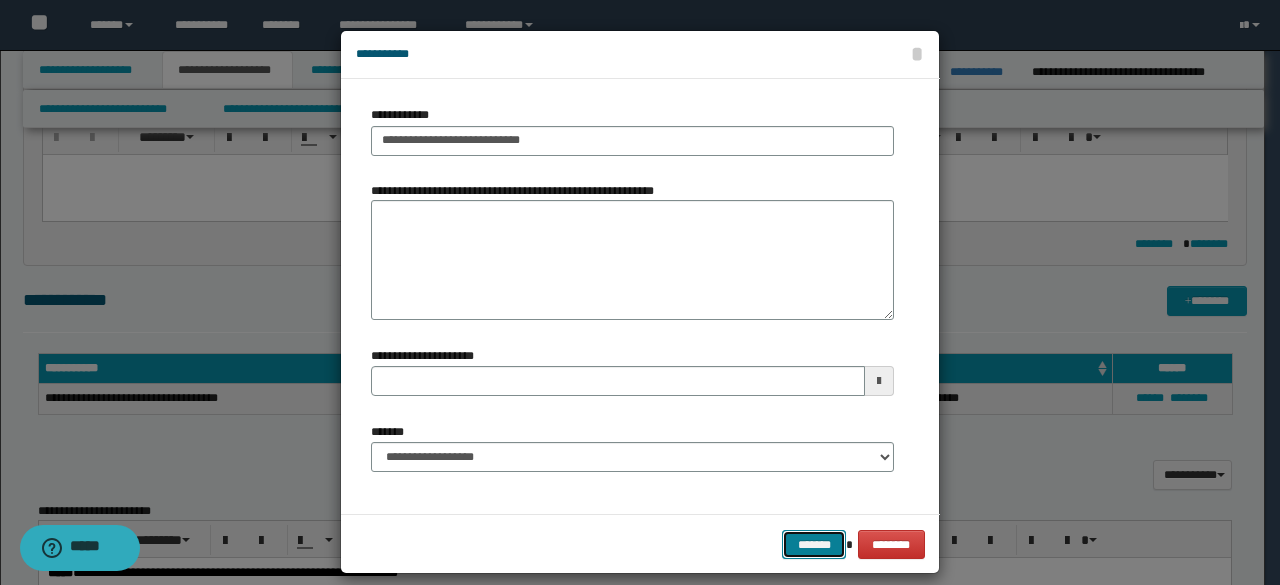 click on "*******" at bounding box center (814, 544) 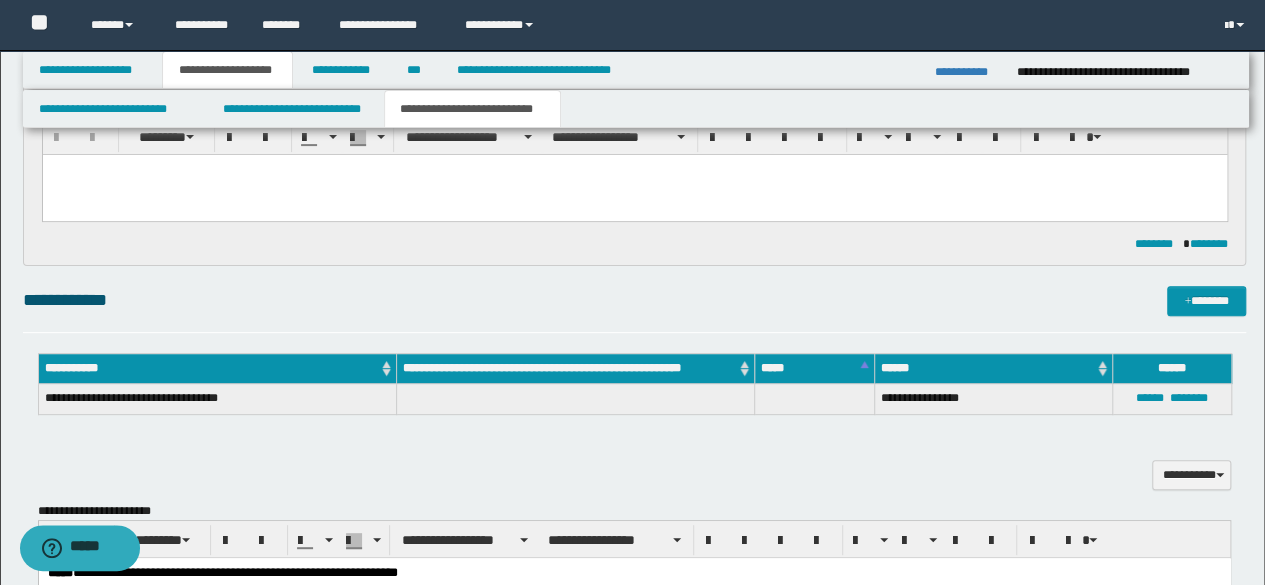 scroll, scrollTop: 0, scrollLeft: 0, axis: both 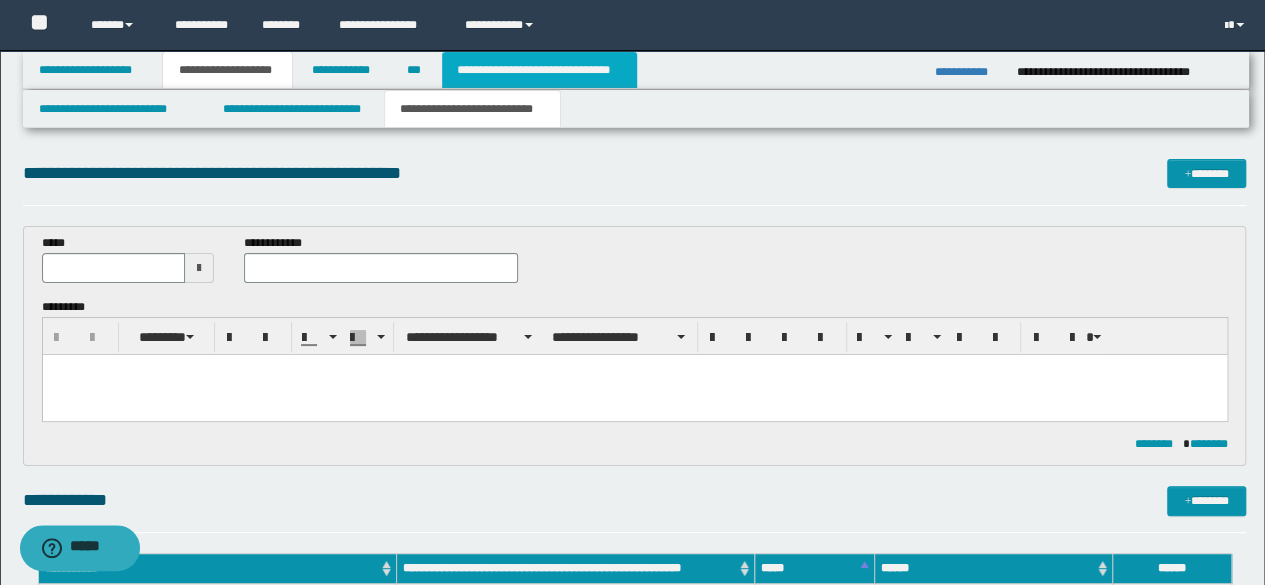 click on "**********" at bounding box center (539, 70) 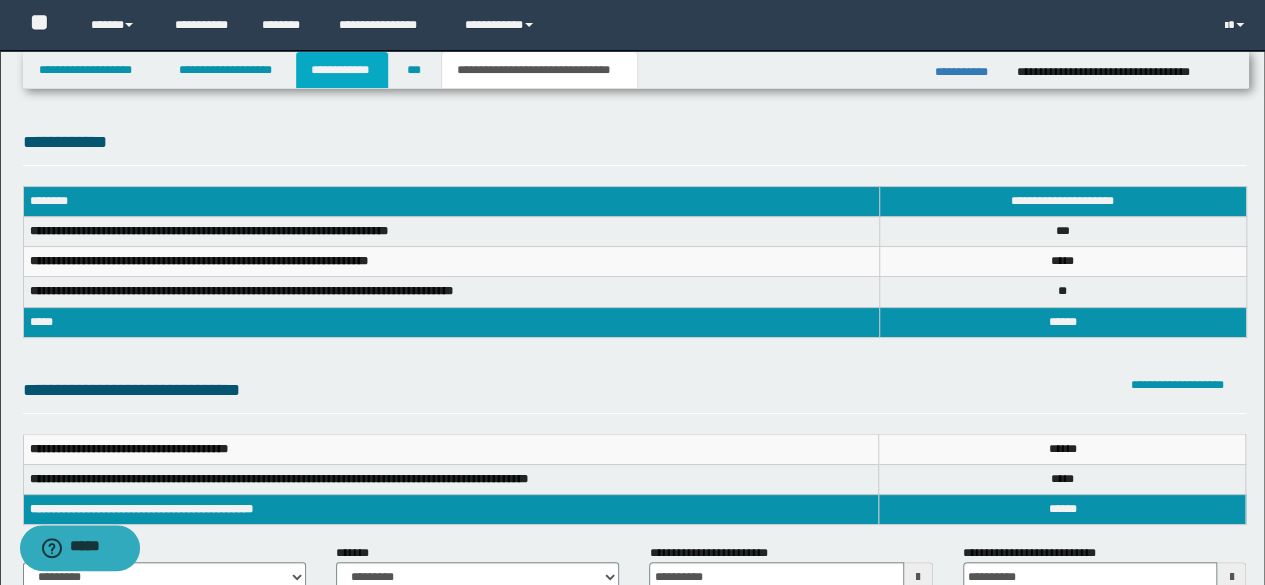 click on "**********" at bounding box center (342, 70) 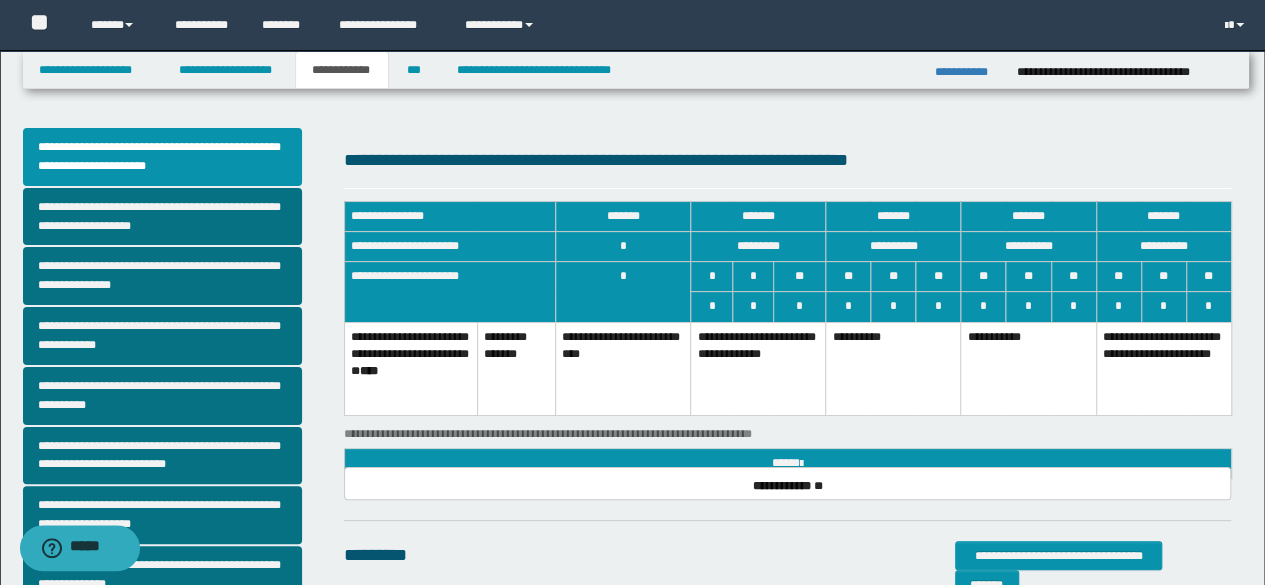 scroll, scrollTop: 512, scrollLeft: 0, axis: vertical 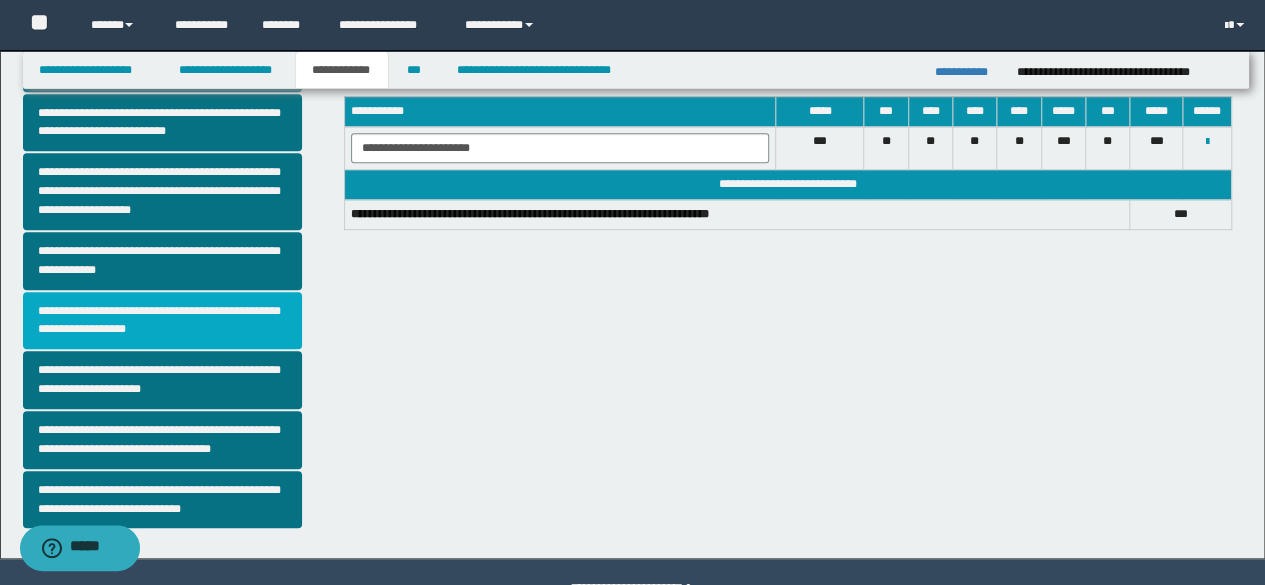 click on "**********" at bounding box center (162, 321) 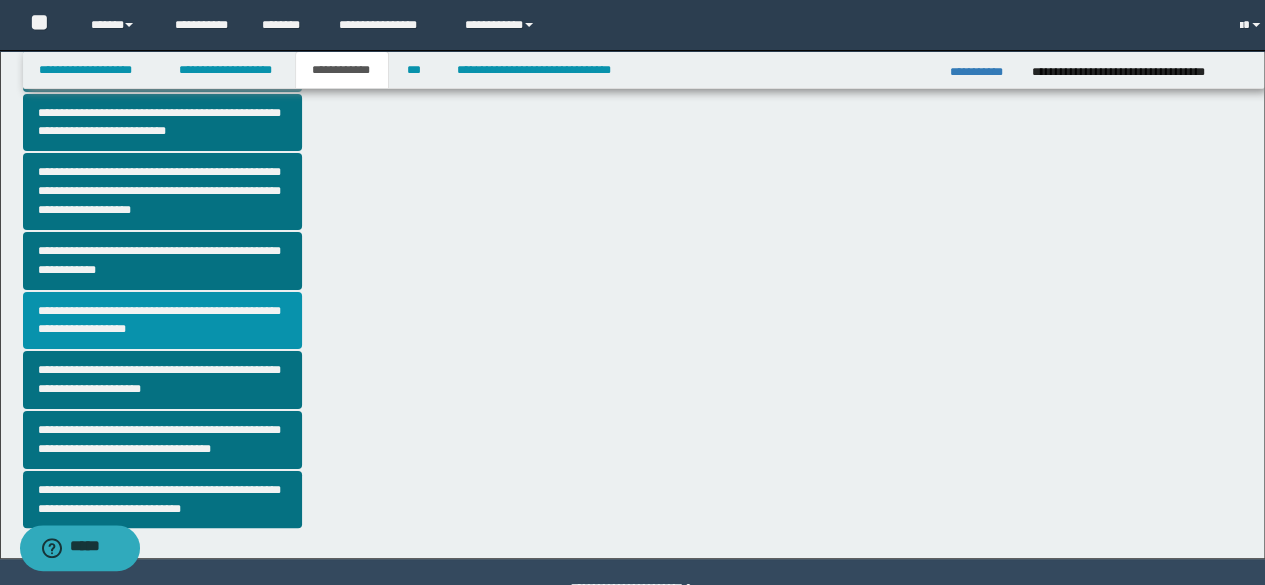 scroll, scrollTop: 0, scrollLeft: 0, axis: both 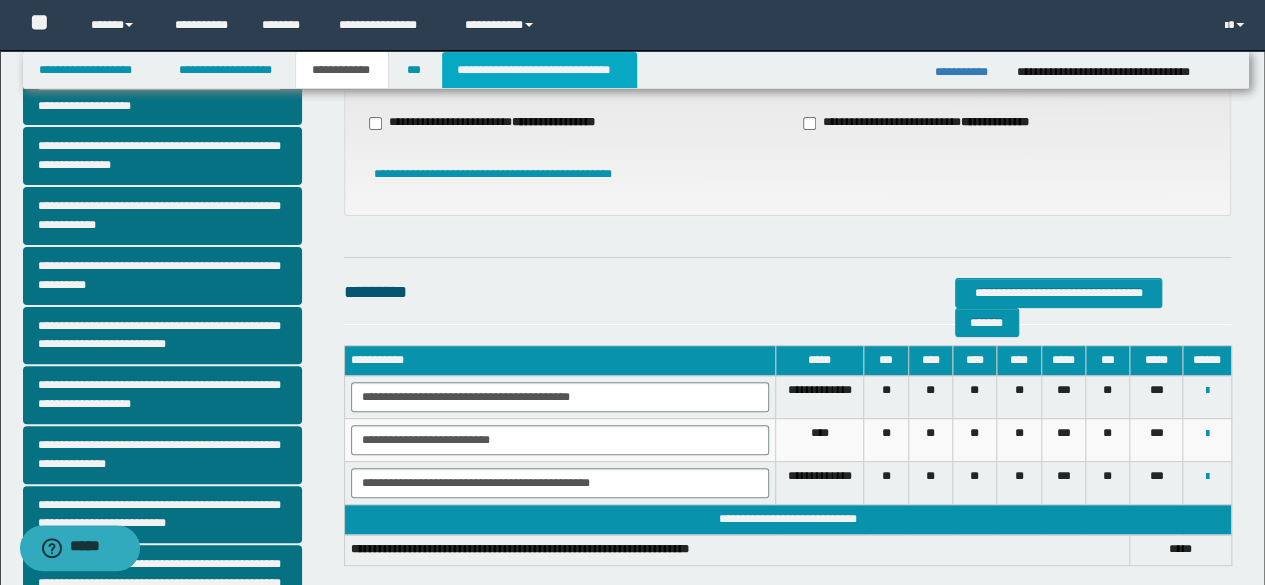 click on "**********" at bounding box center [539, 70] 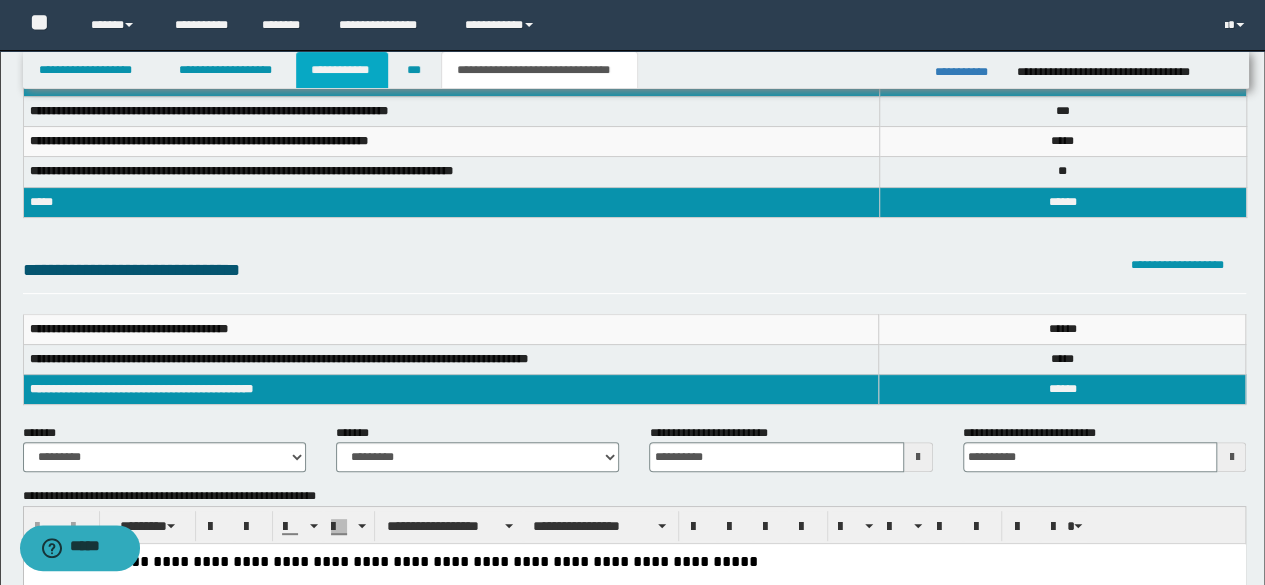 click on "**********" at bounding box center [342, 70] 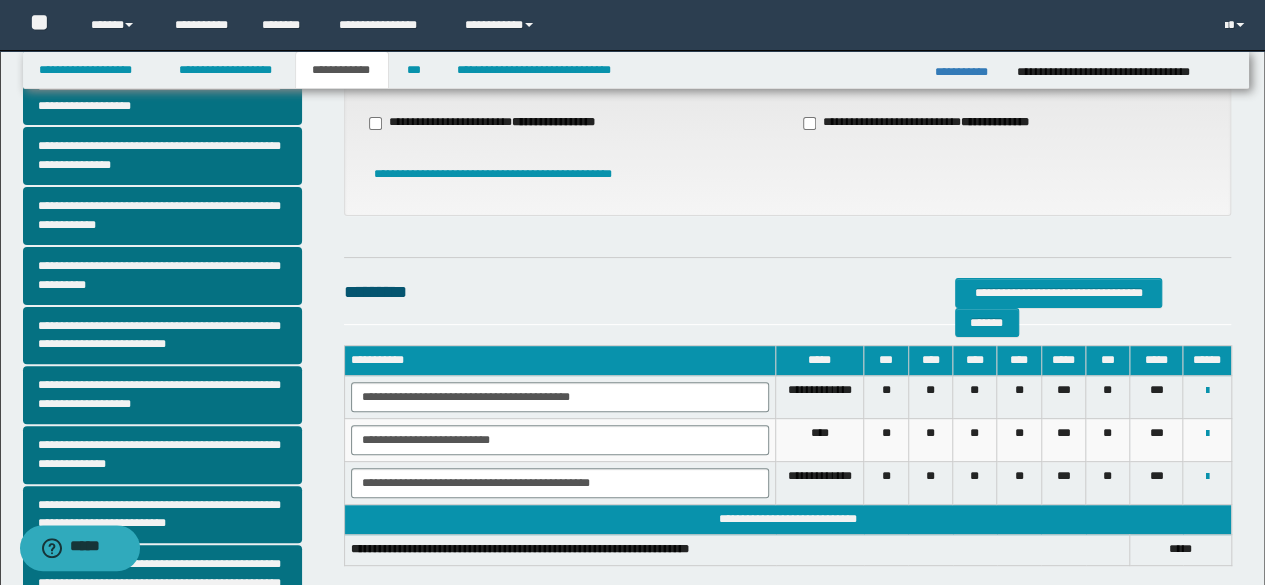 scroll, scrollTop: 563, scrollLeft: 0, axis: vertical 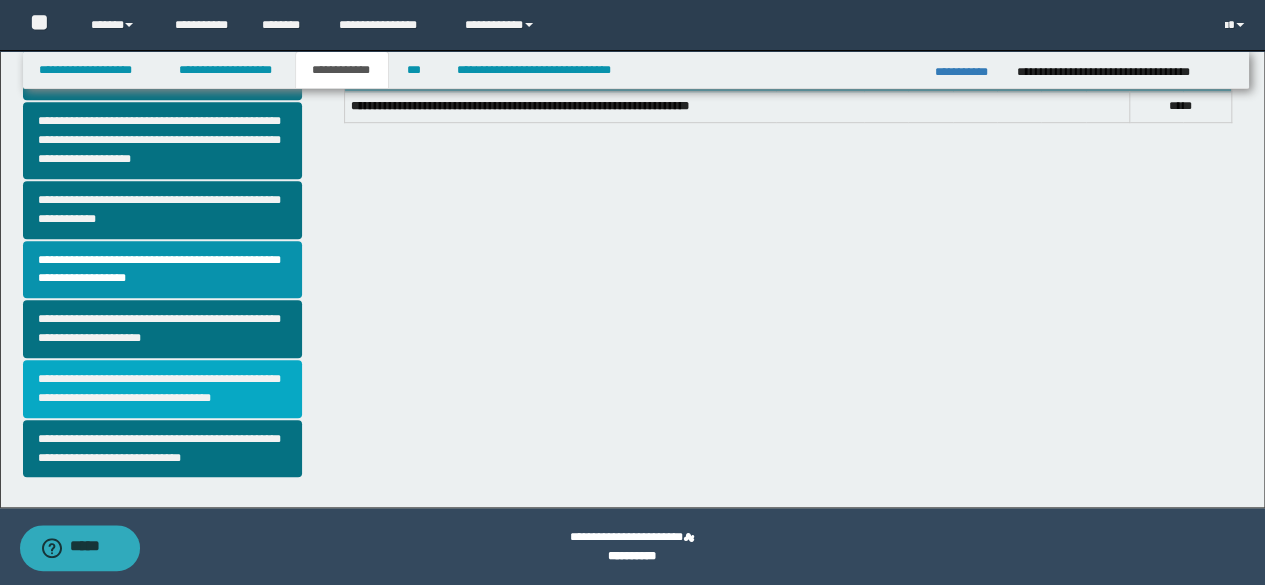 click on "**********" at bounding box center (162, 389) 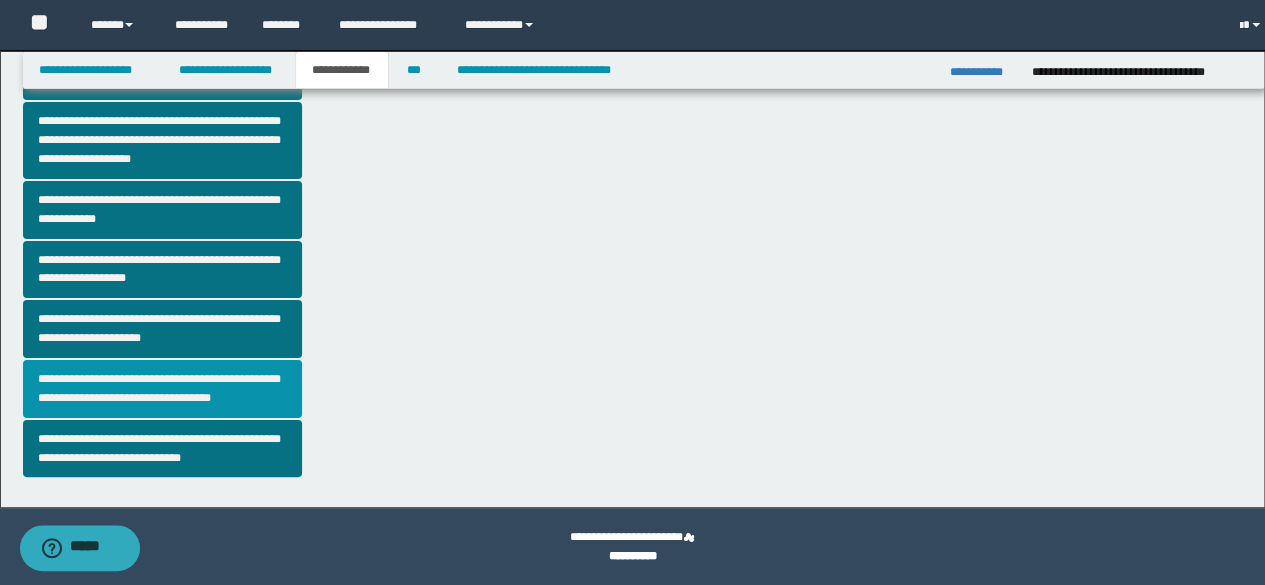 scroll, scrollTop: 0, scrollLeft: 0, axis: both 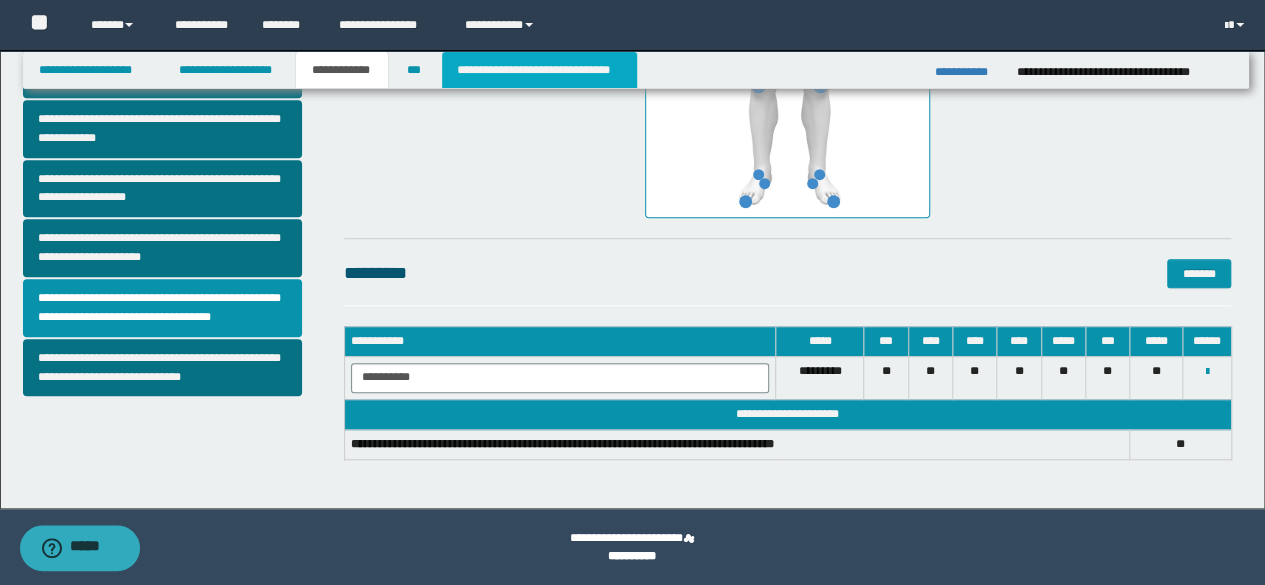 click on "**********" at bounding box center [539, 70] 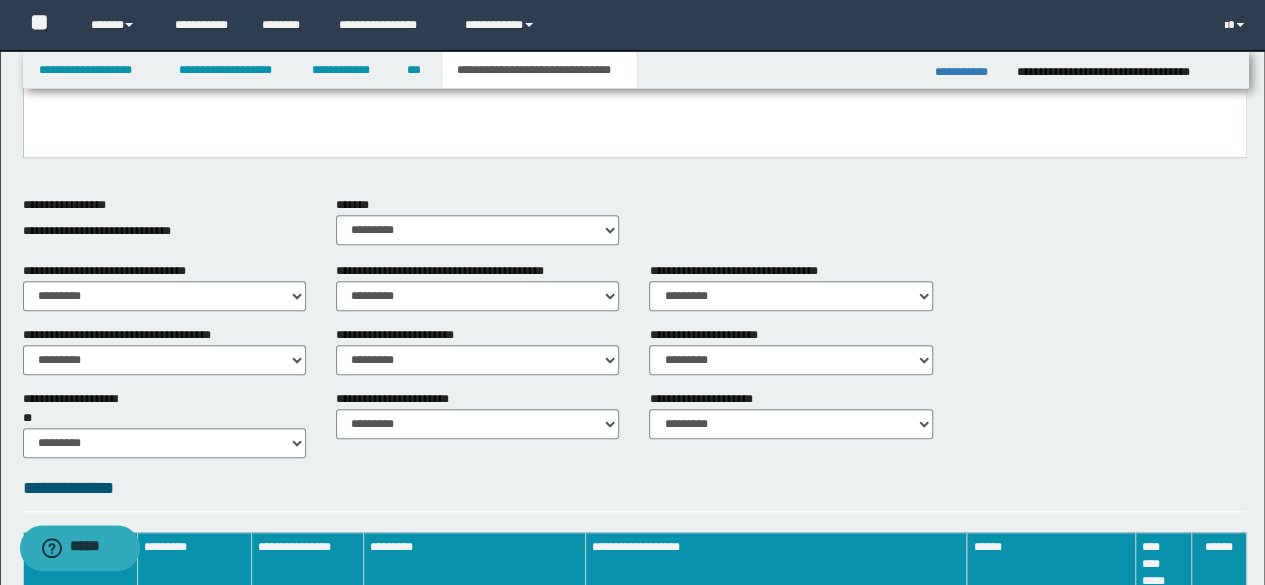scroll, scrollTop: 132, scrollLeft: 0, axis: vertical 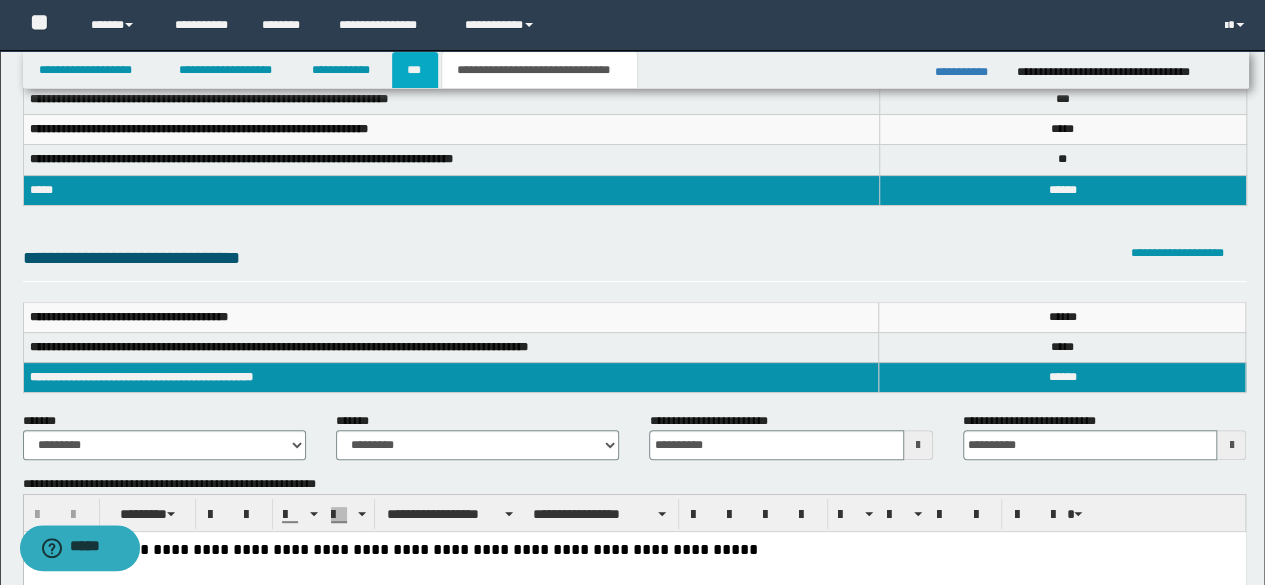 click on "***" at bounding box center (415, 70) 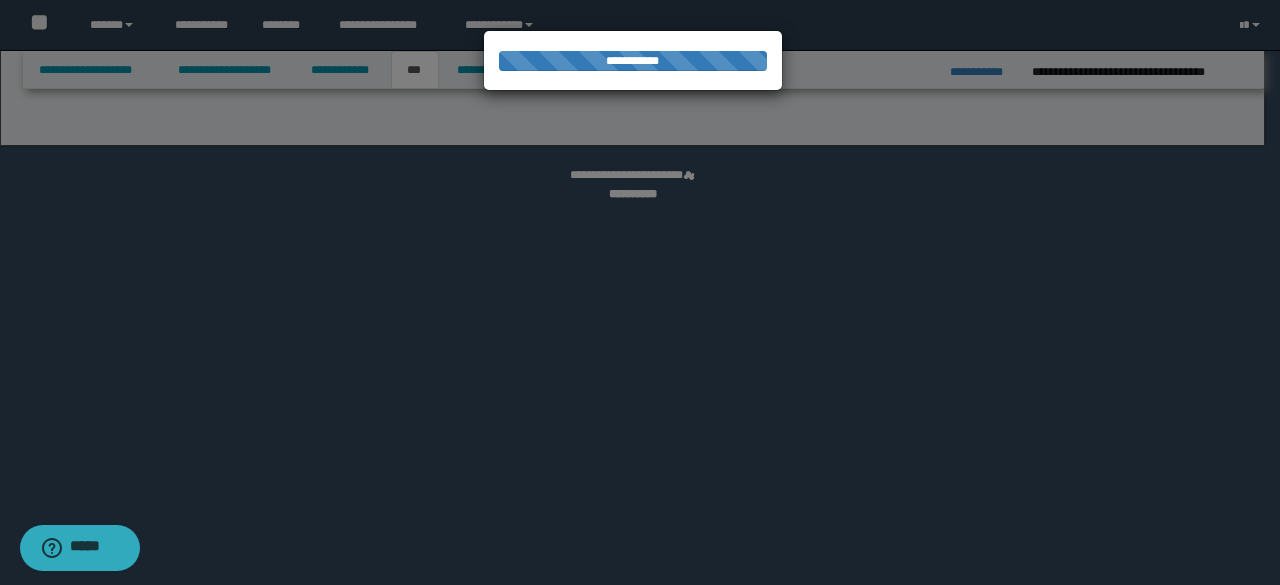 select on "**" 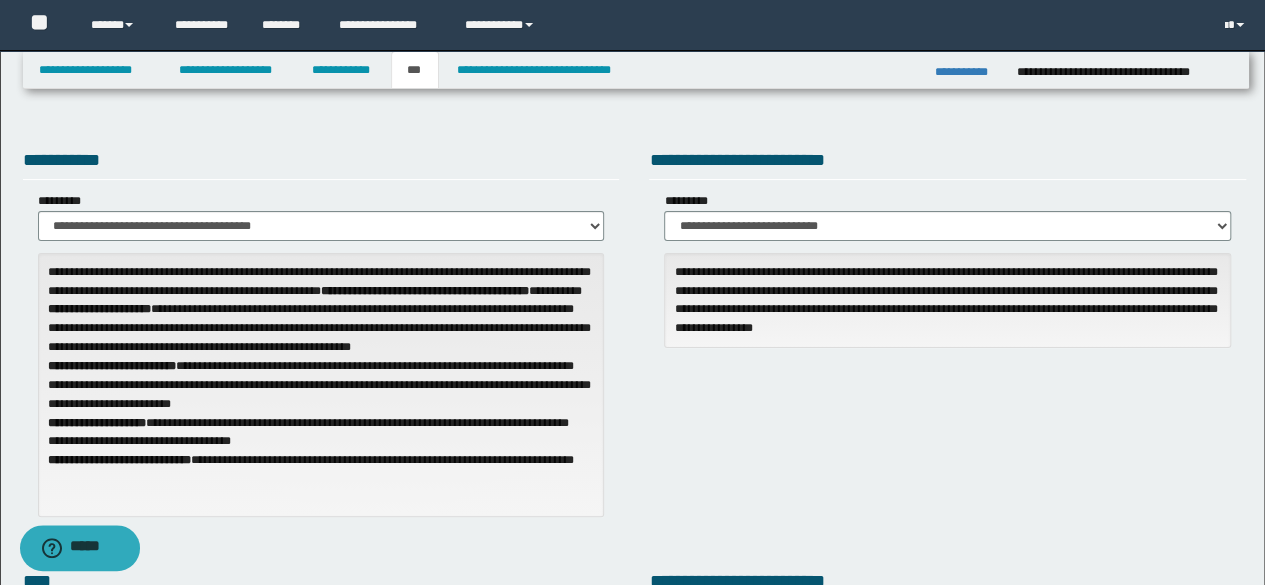 scroll, scrollTop: 512, scrollLeft: 0, axis: vertical 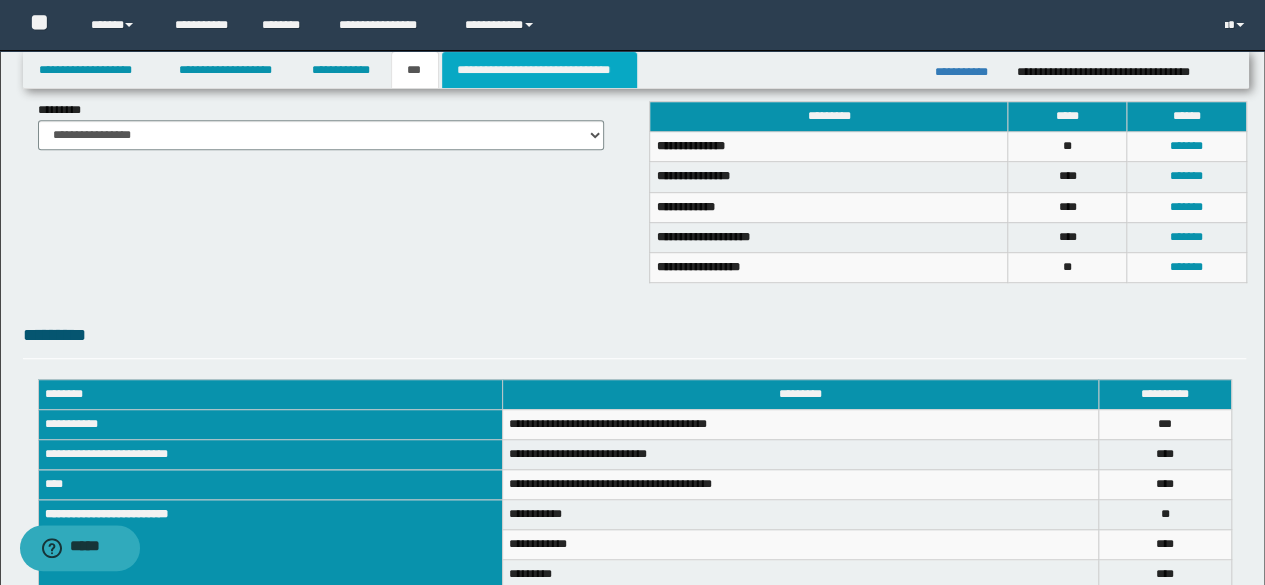click on "**********" at bounding box center (539, 70) 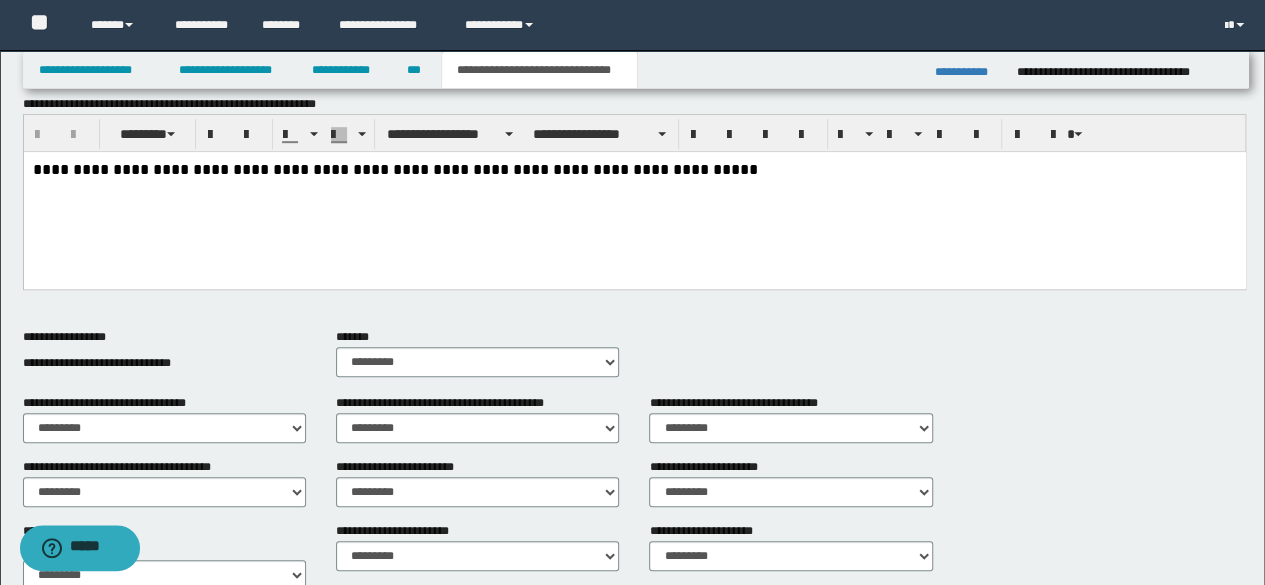 scroll, scrollTop: 0, scrollLeft: 0, axis: both 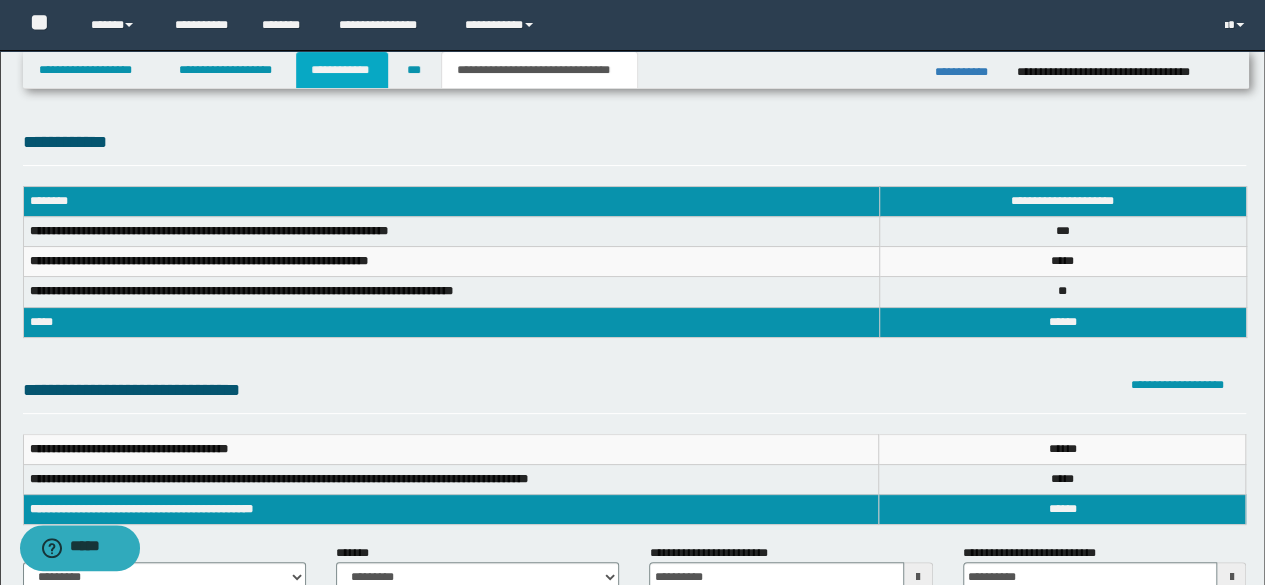 click on "**********" at bounding box center [342, 70] 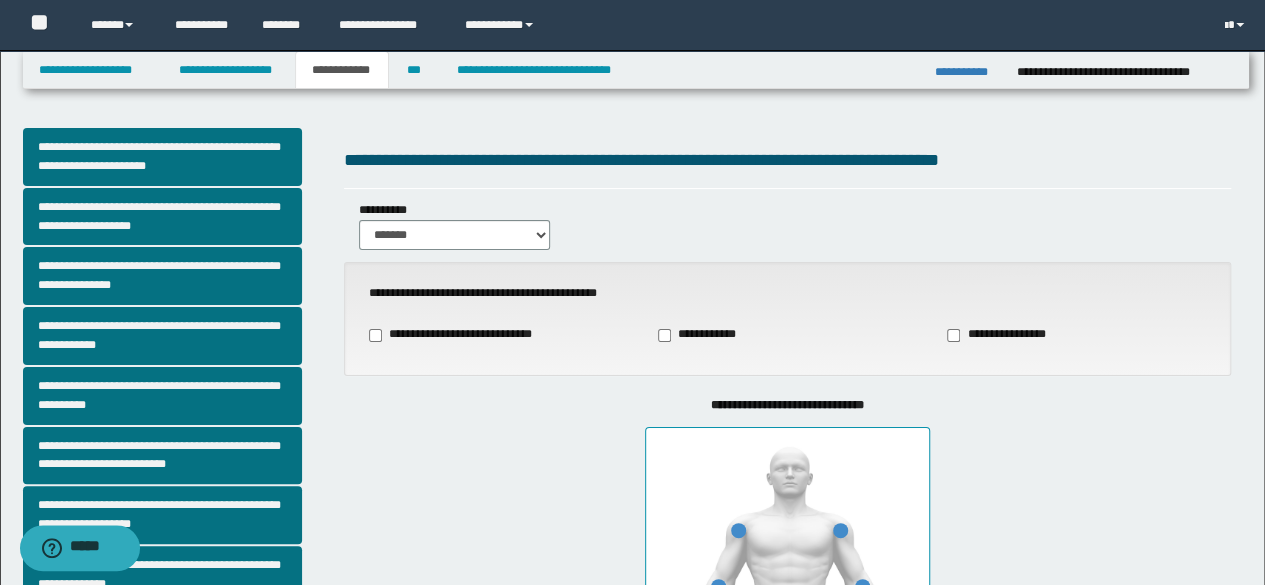 scroll, scrollTop: 512, scrollLeft: 0, axis: vertical 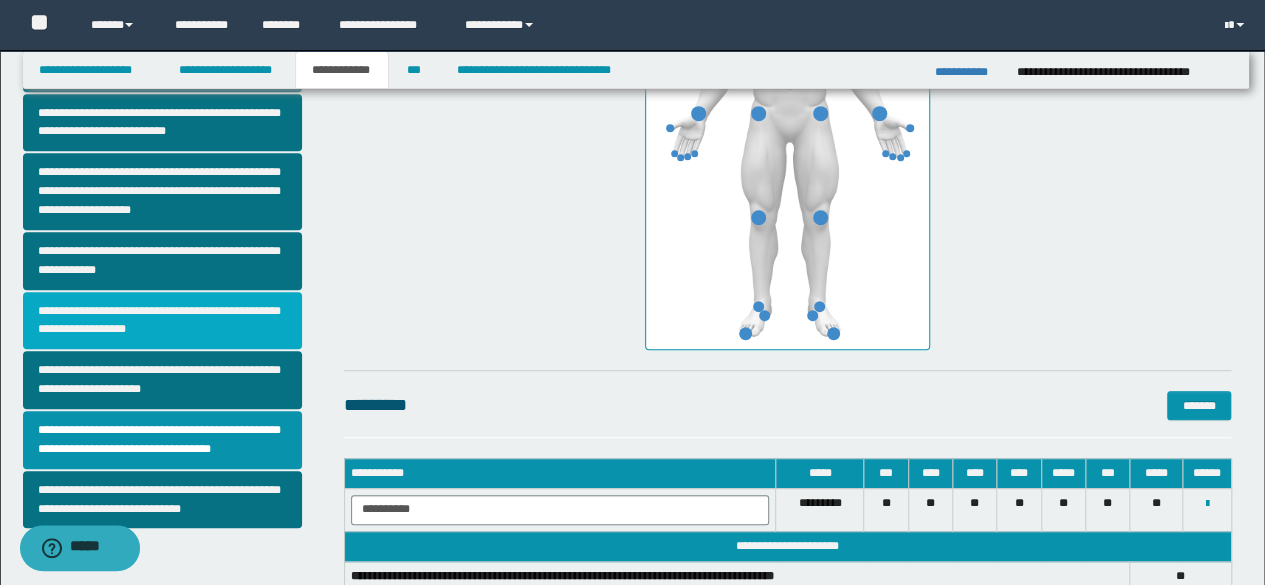 click on "**********" at bounding box center [162, 321] 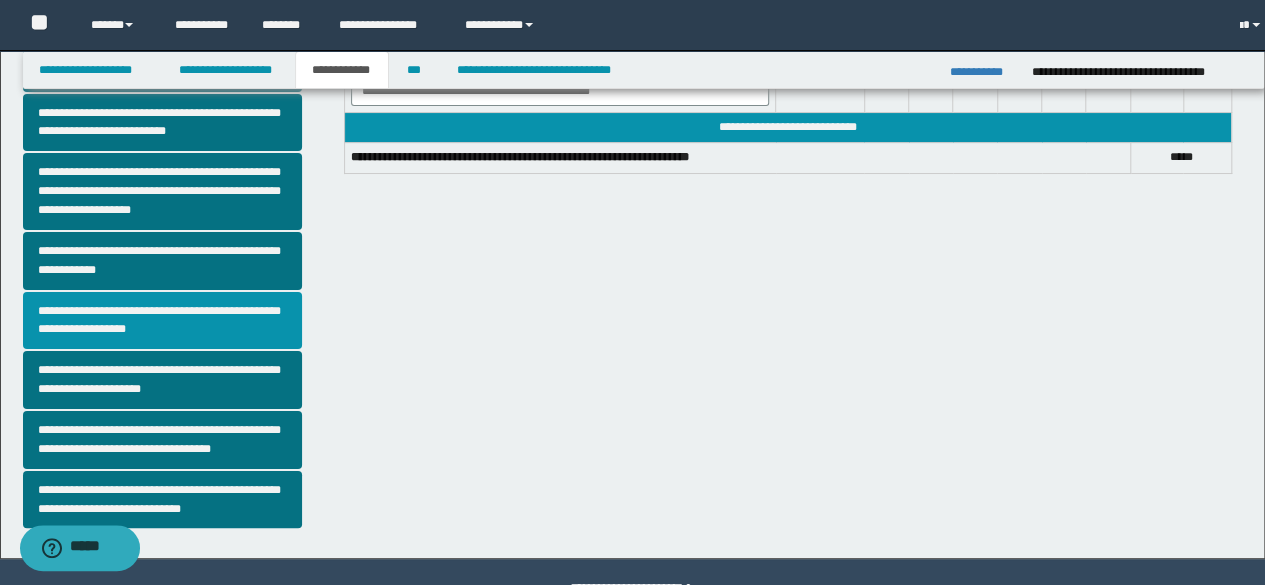 scroll, scrollTop: 0, scrollLeft: 0, axis: both 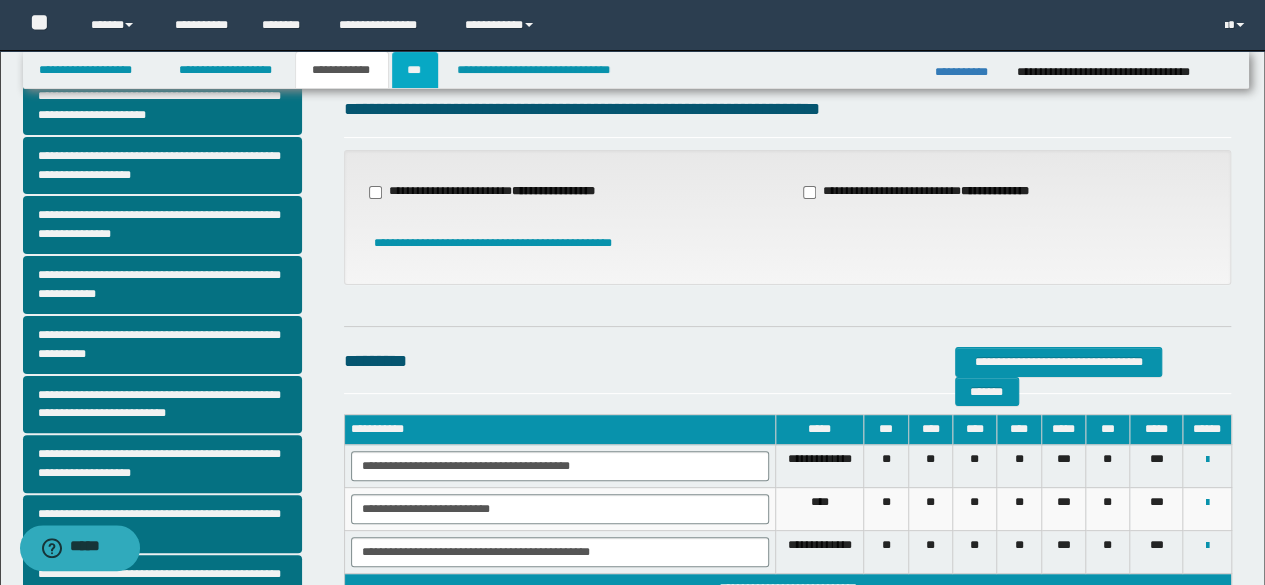 click on "***" at bounding box center [415, 70] 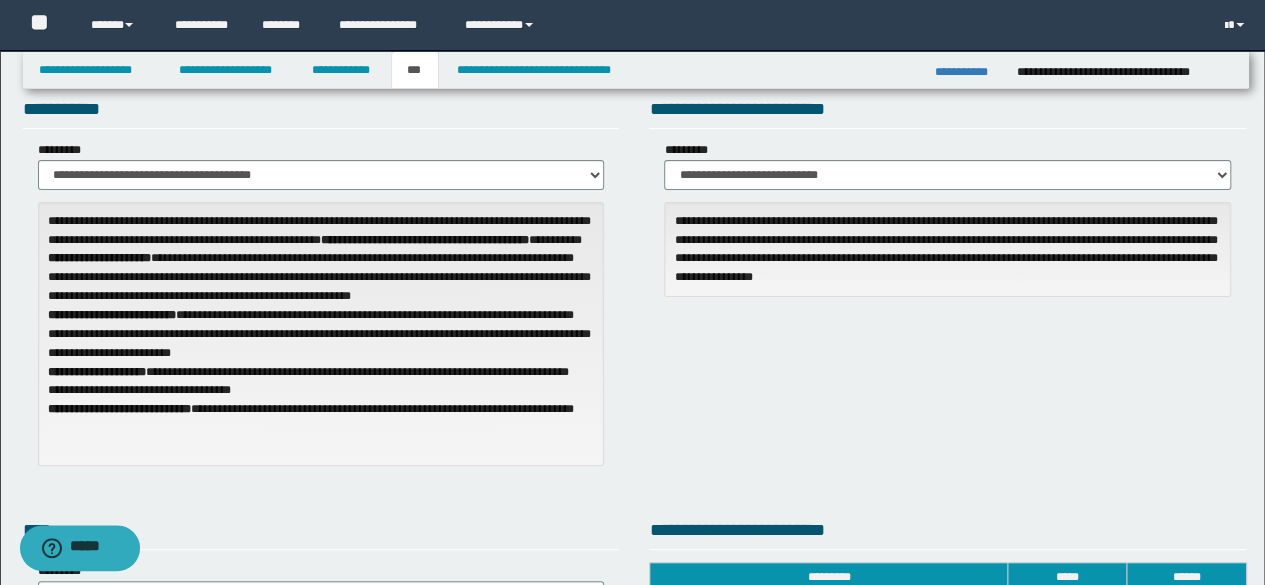 scroll, scrollTop: 563, scrollLeft: 0, axis: vertical 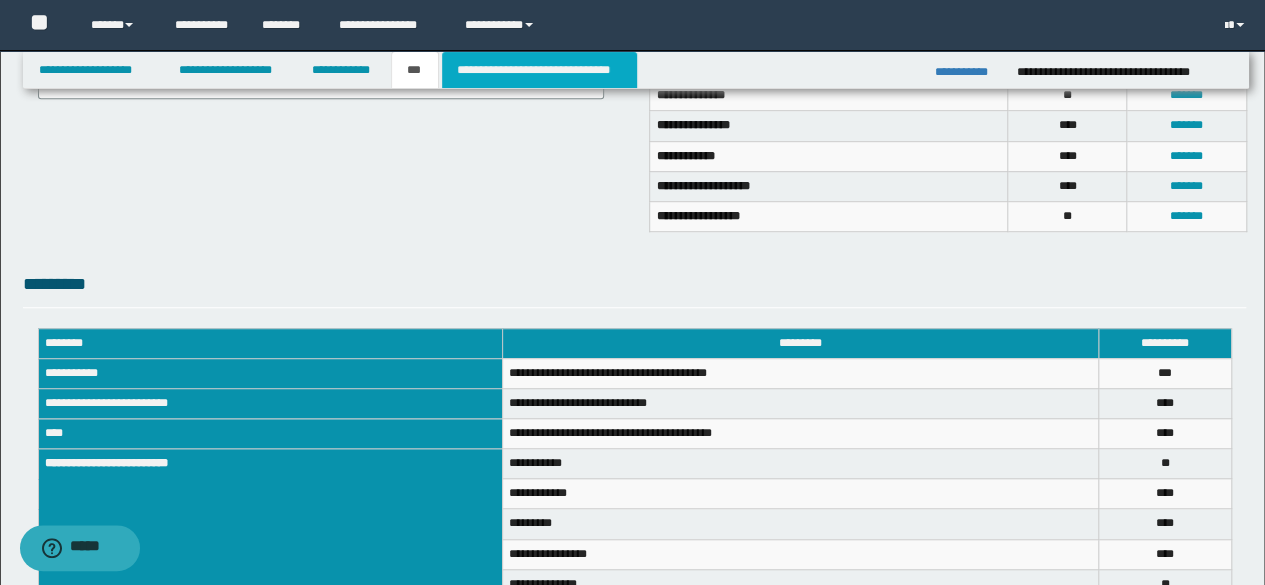 click on "**********" at bounding box center (539, 70) 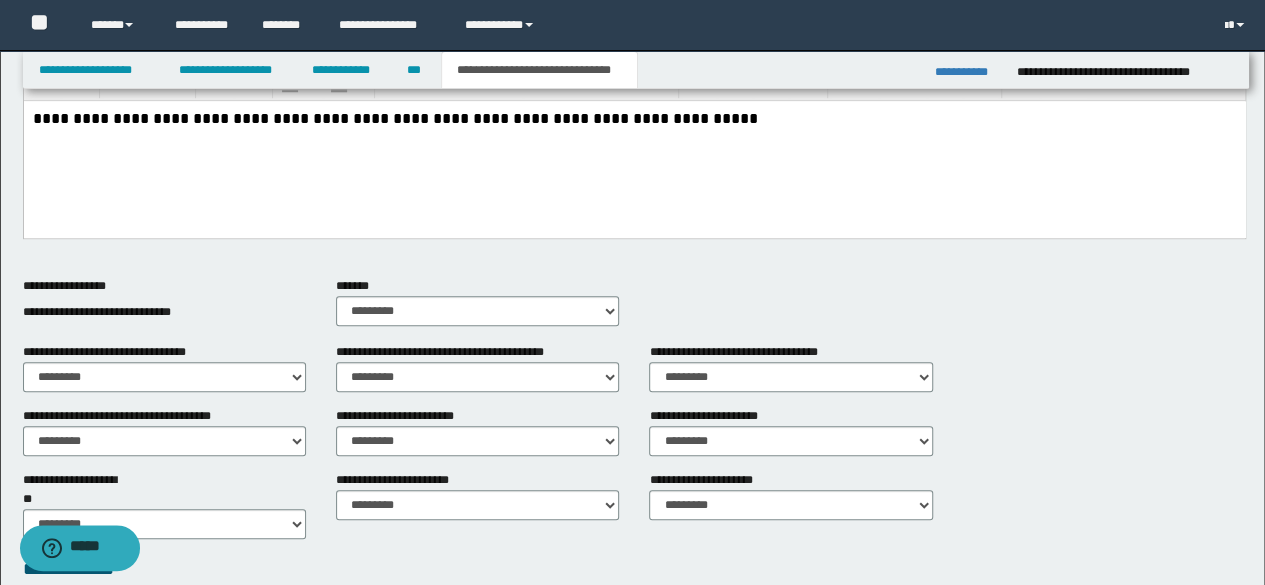 scroll, scrollTop: 51, scrollLeft: 0, axis: vertical 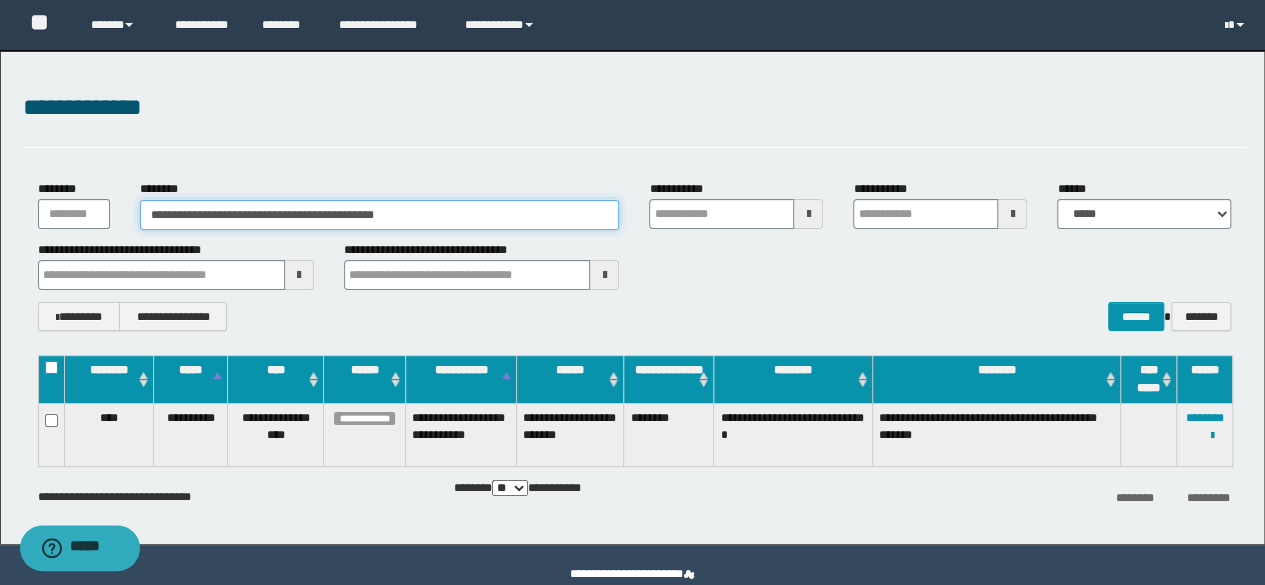 drag, startPoint x: 492, startPoint y: 217, endPoint x: 0, endPoint y: 123, distance: 500.8992 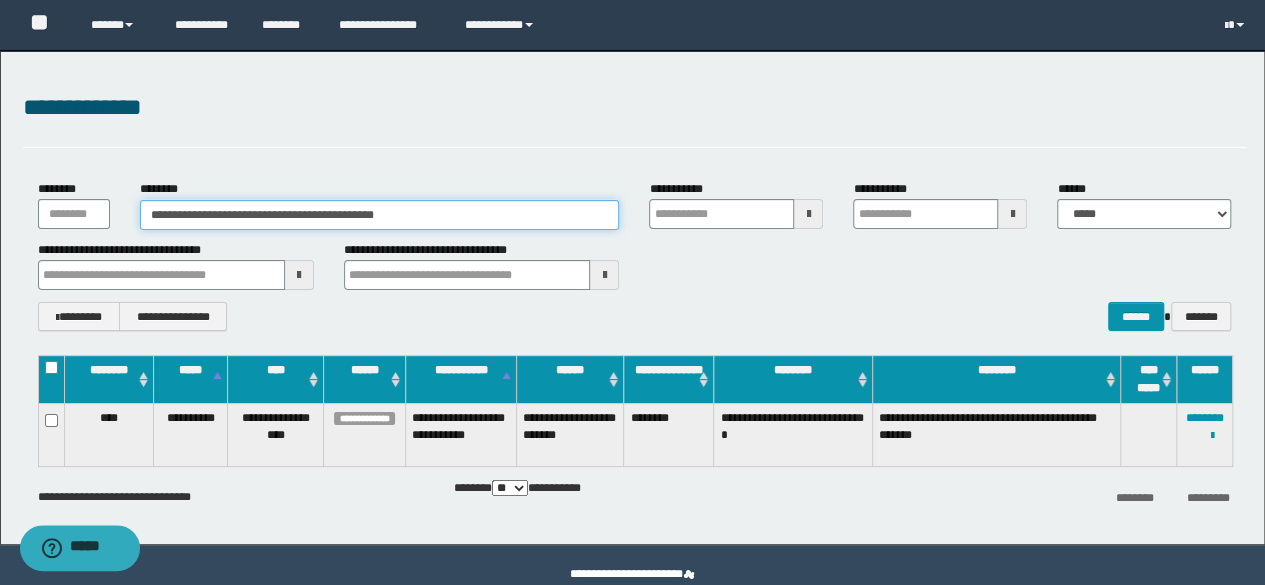 paste 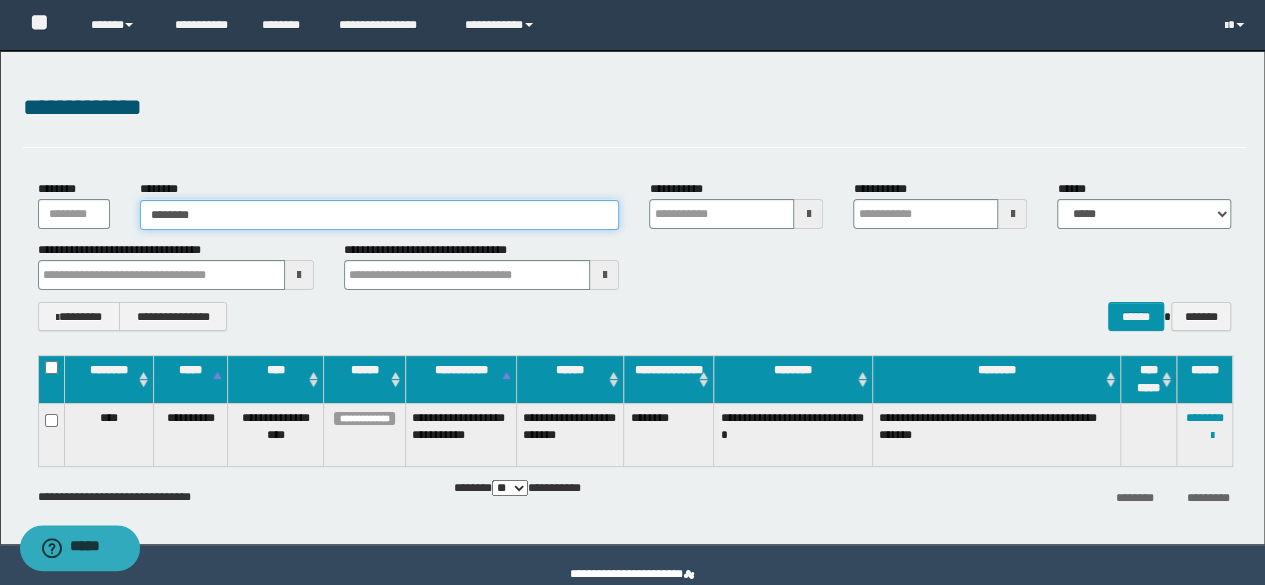 type on "********" 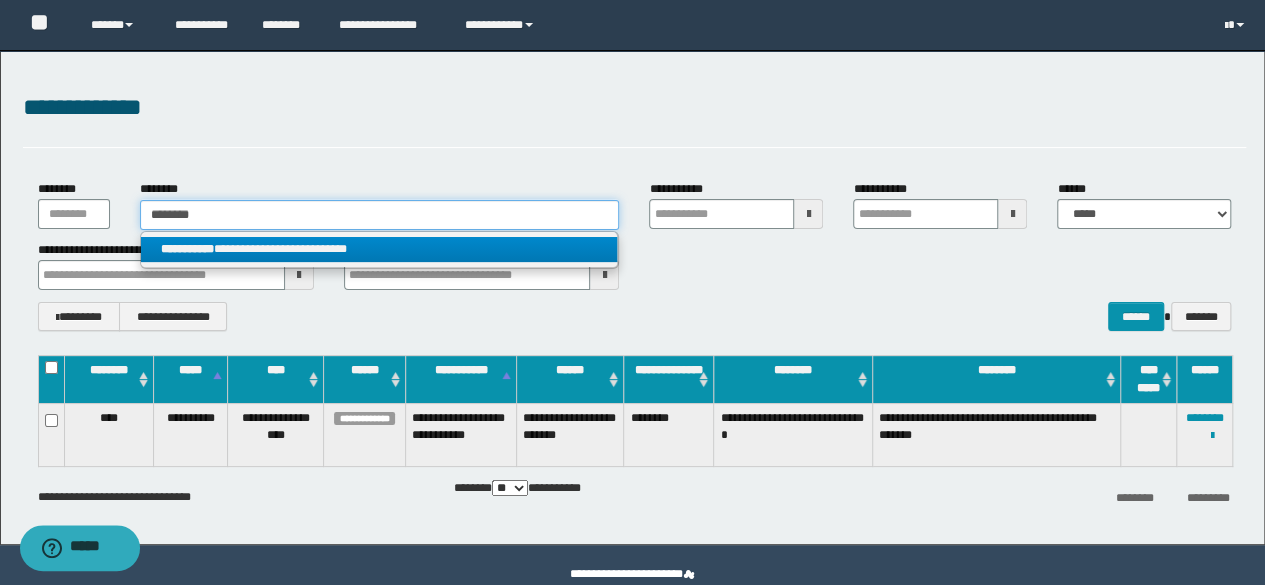 type on "********" 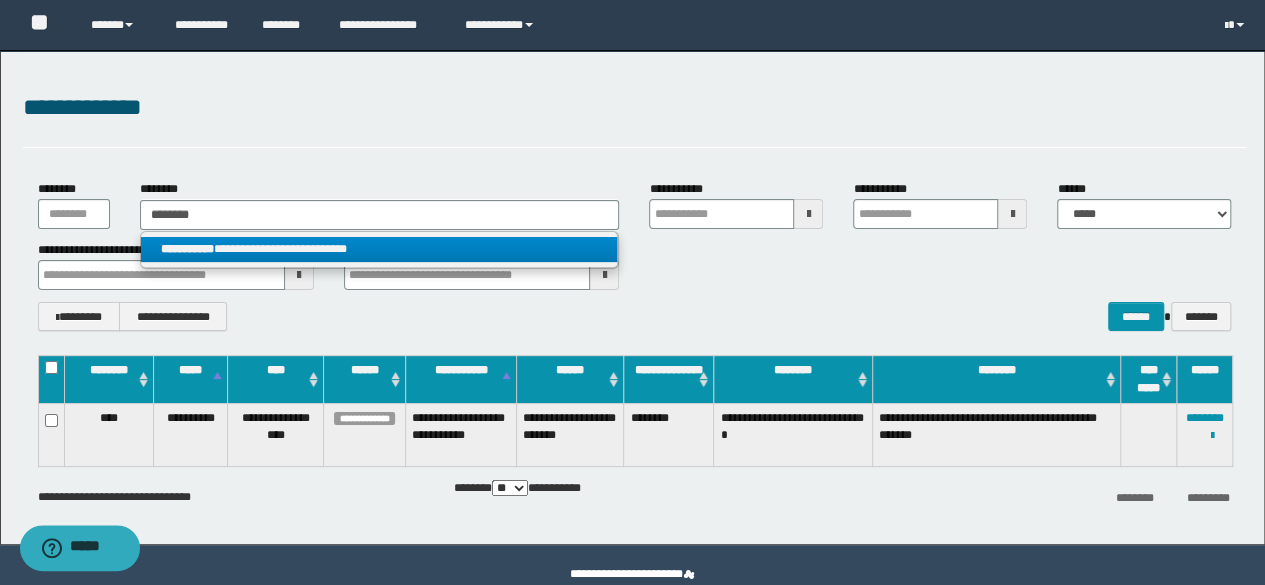 click on "**********" at bounding box center [379, 249] 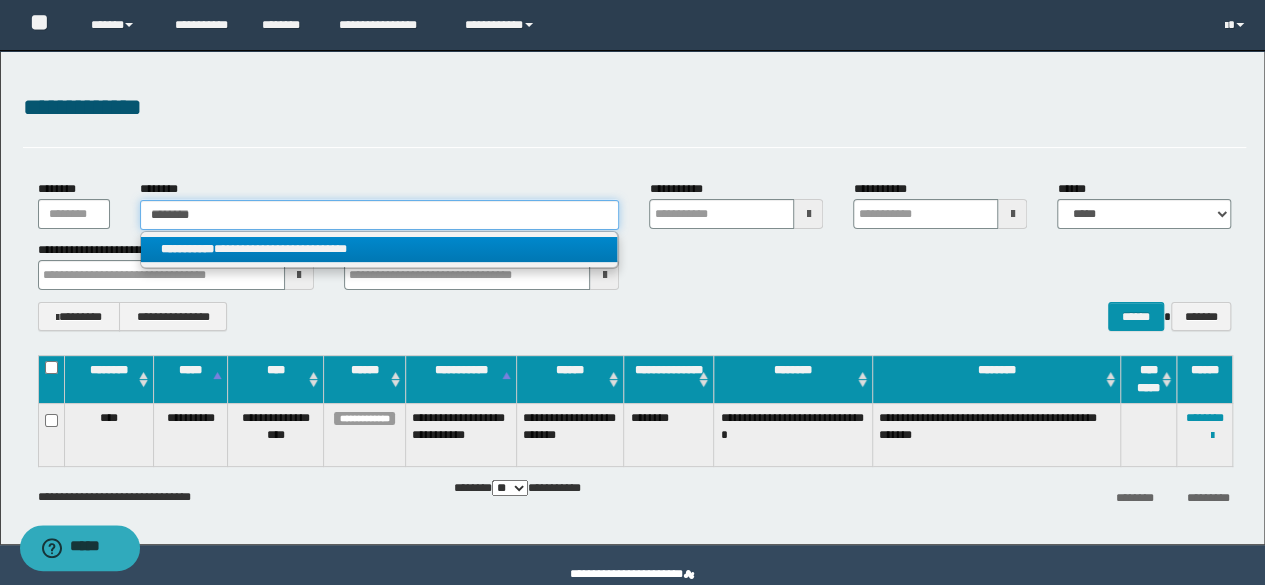 type 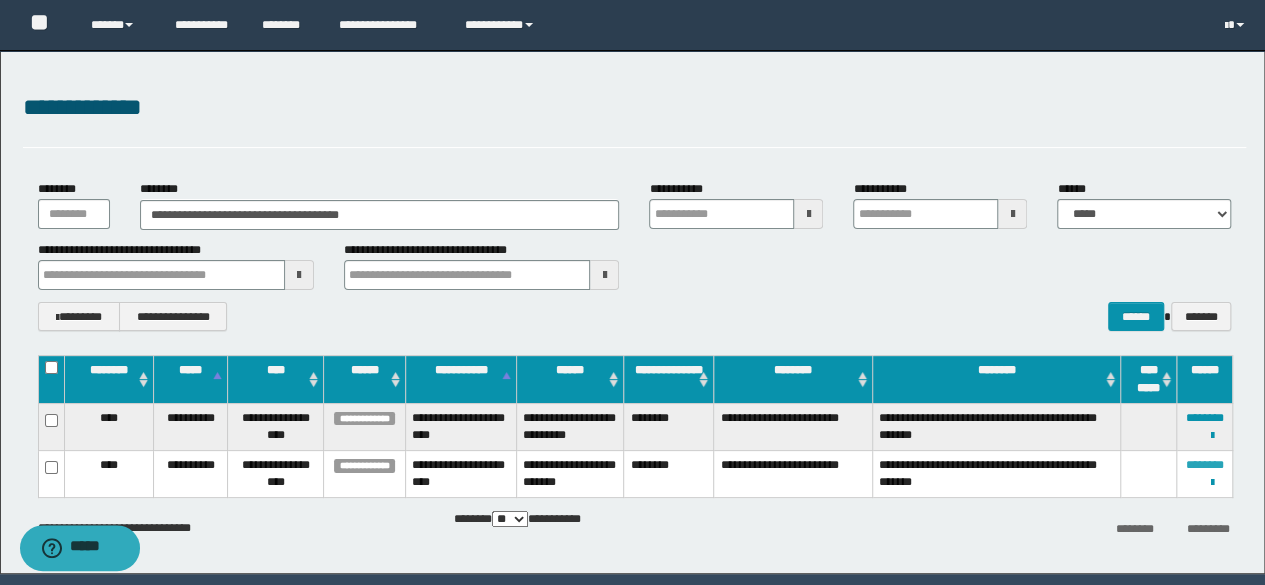 click on "********" at bounding box center [1205, 465] 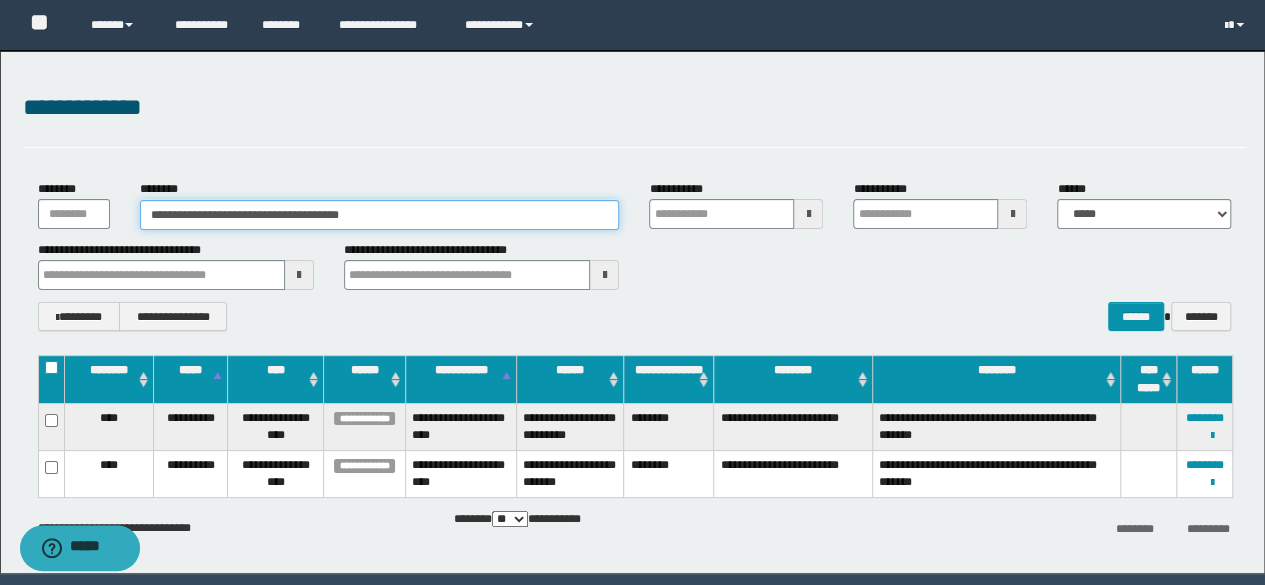 drag, startPoint x: 432, startPoint y: 217, endPoint x: 0, endPoint y: 172, distance: 434.33743 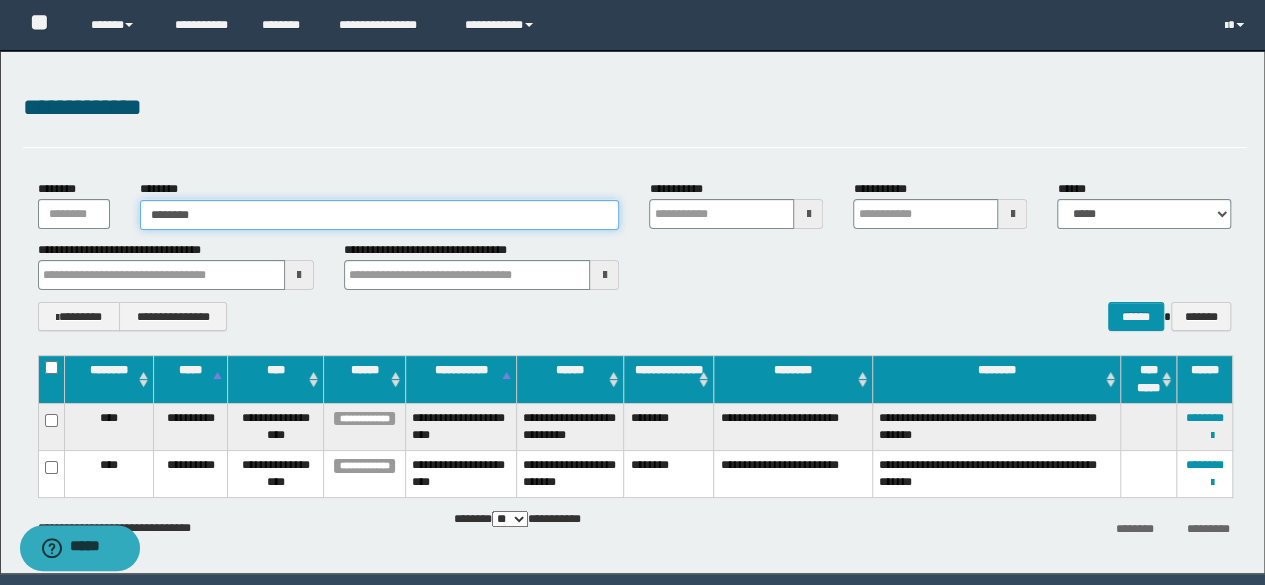 type on "********" 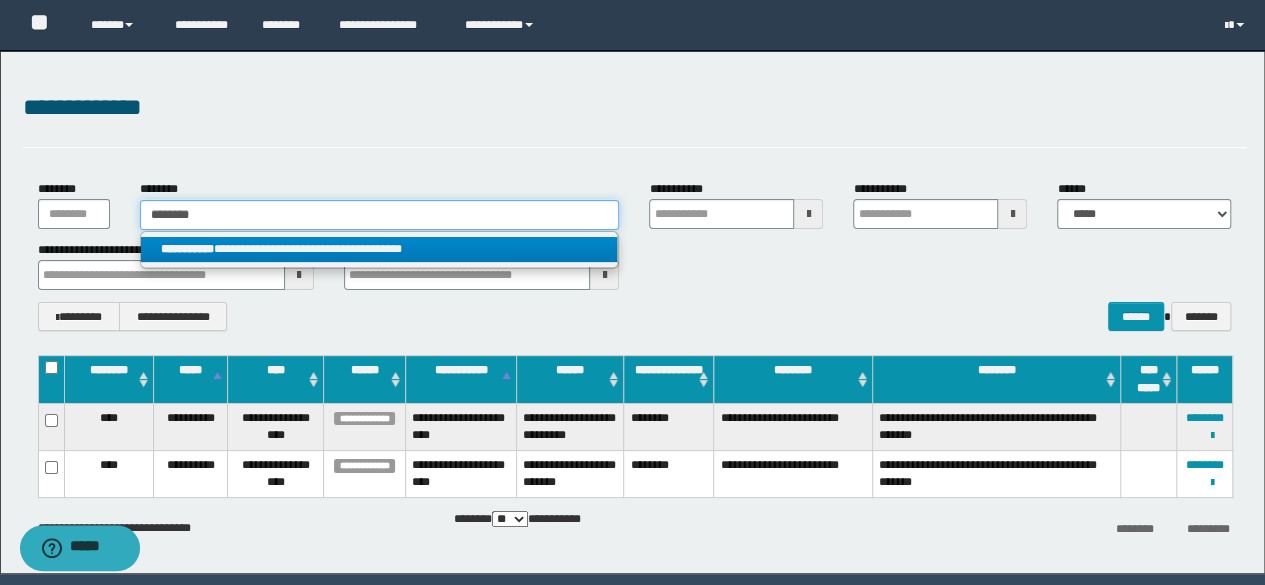 type on "********" 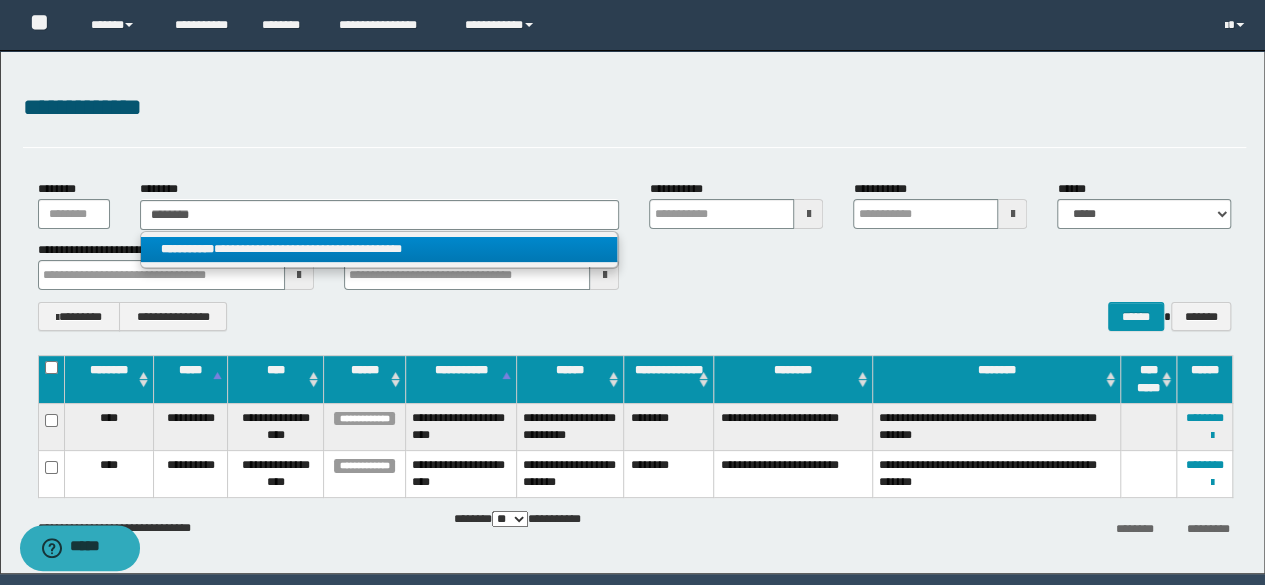 click on "**********" at bounding box center [379, 249] 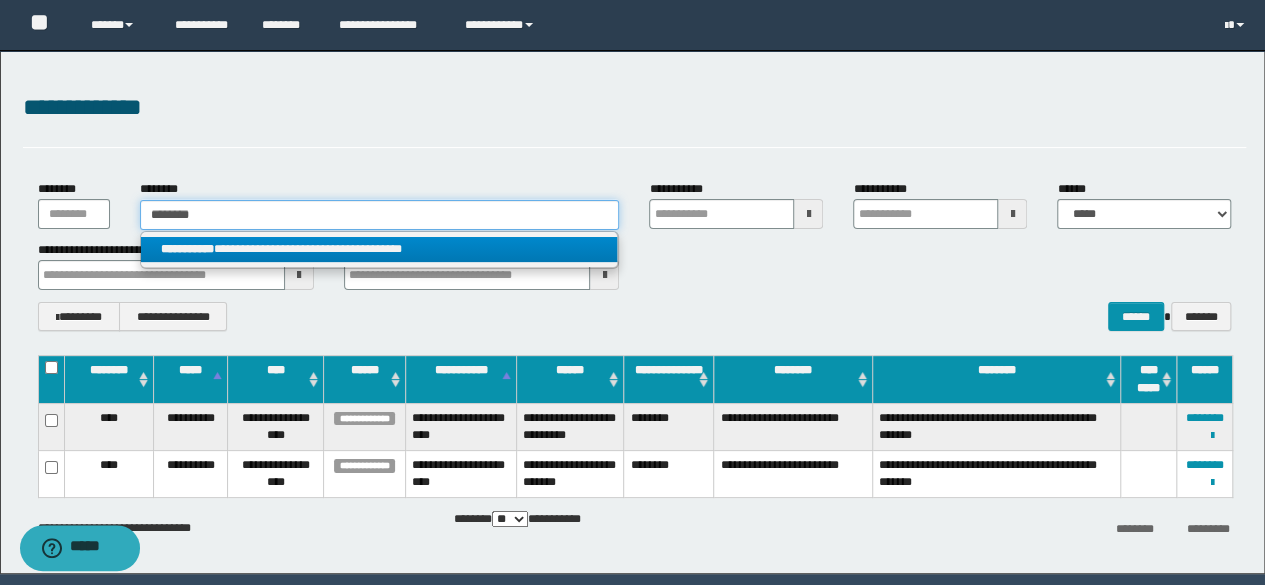 type 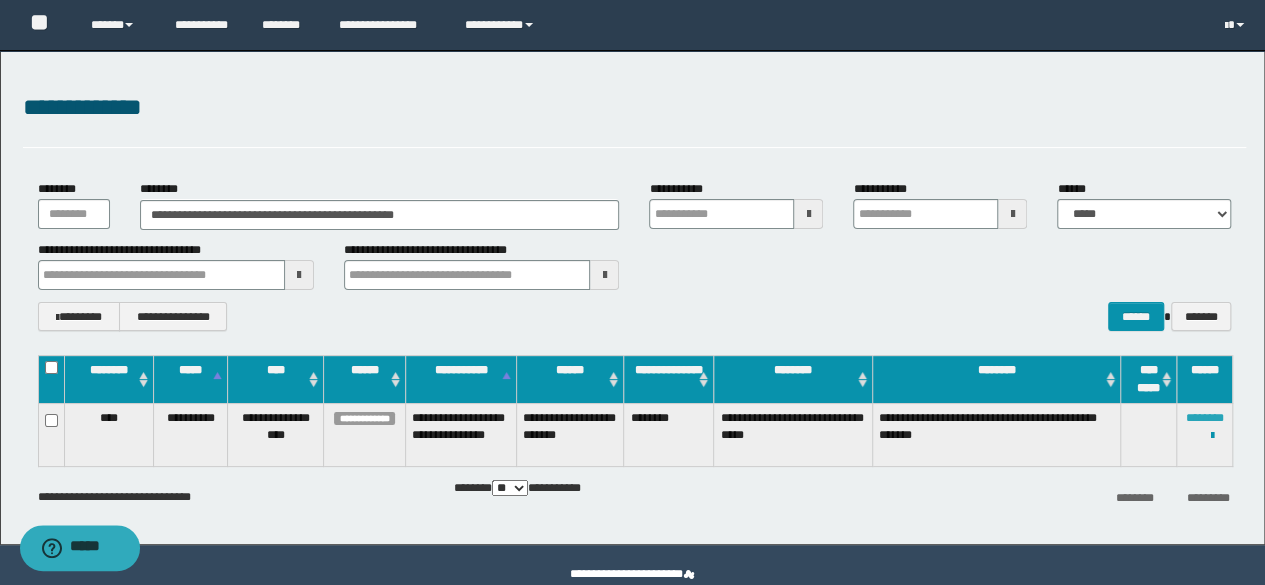 click on "********" at bounding box center [1205, 418] 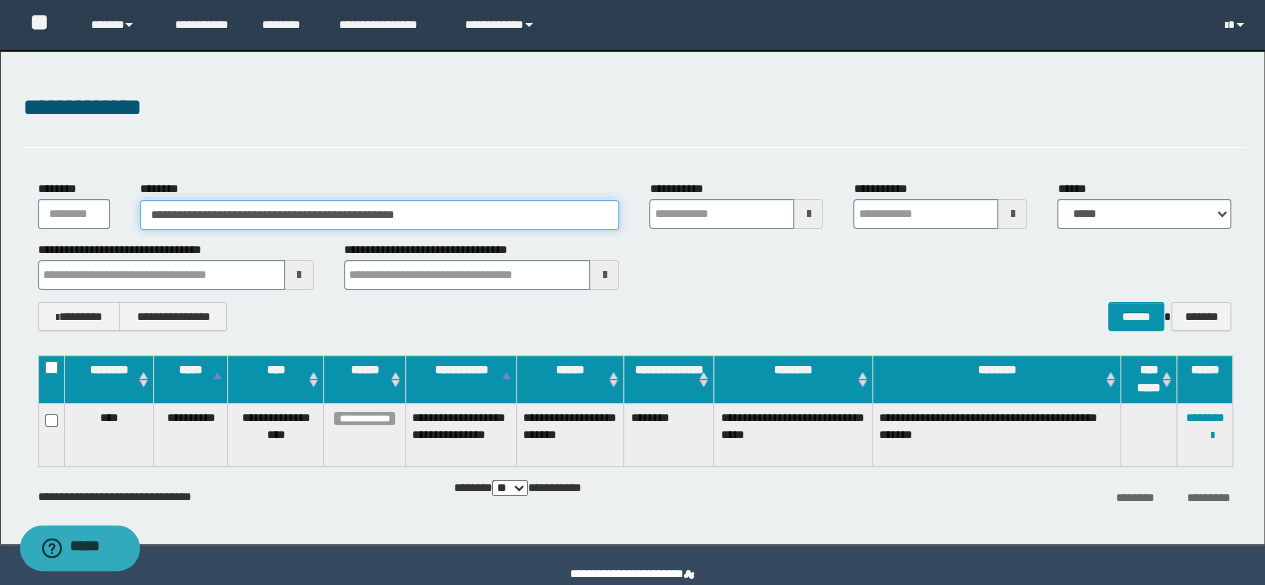 drag, startPoint x: 502, startPoint y: 217, endPoint x: 0, endPoint y: 212, distance: 502.0249 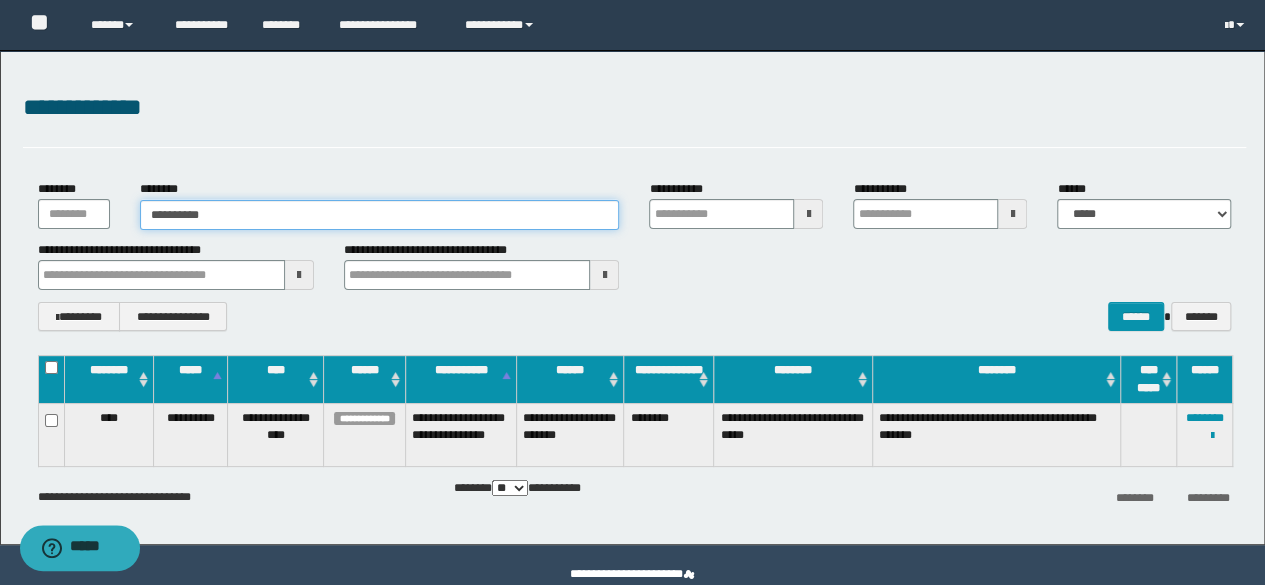 type on "**********" 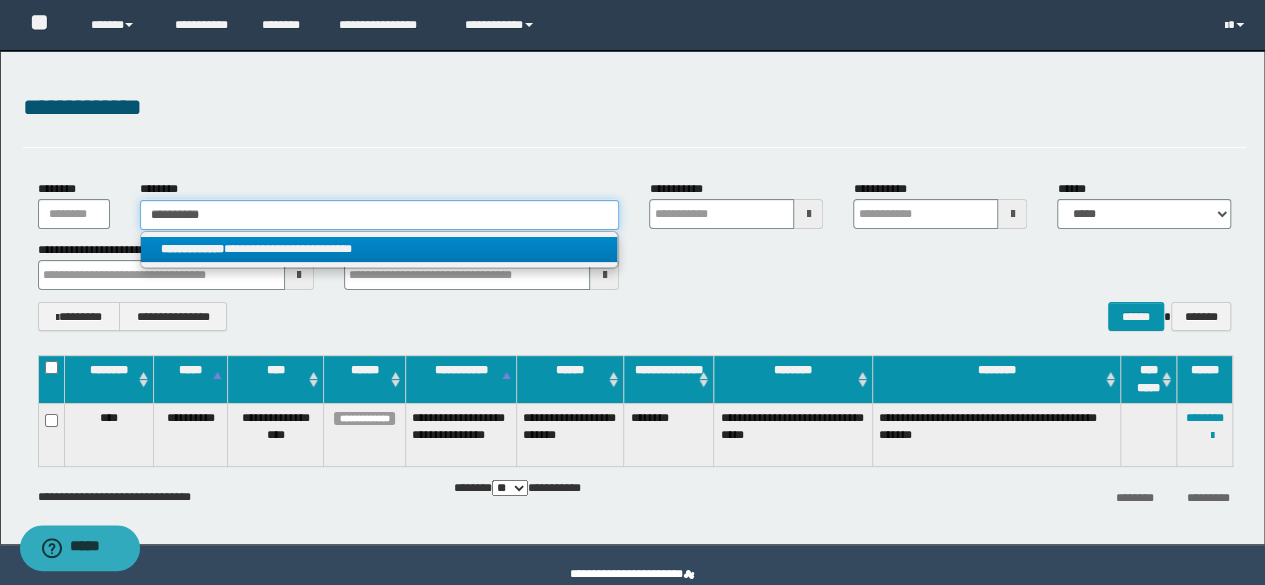 type on "**********" 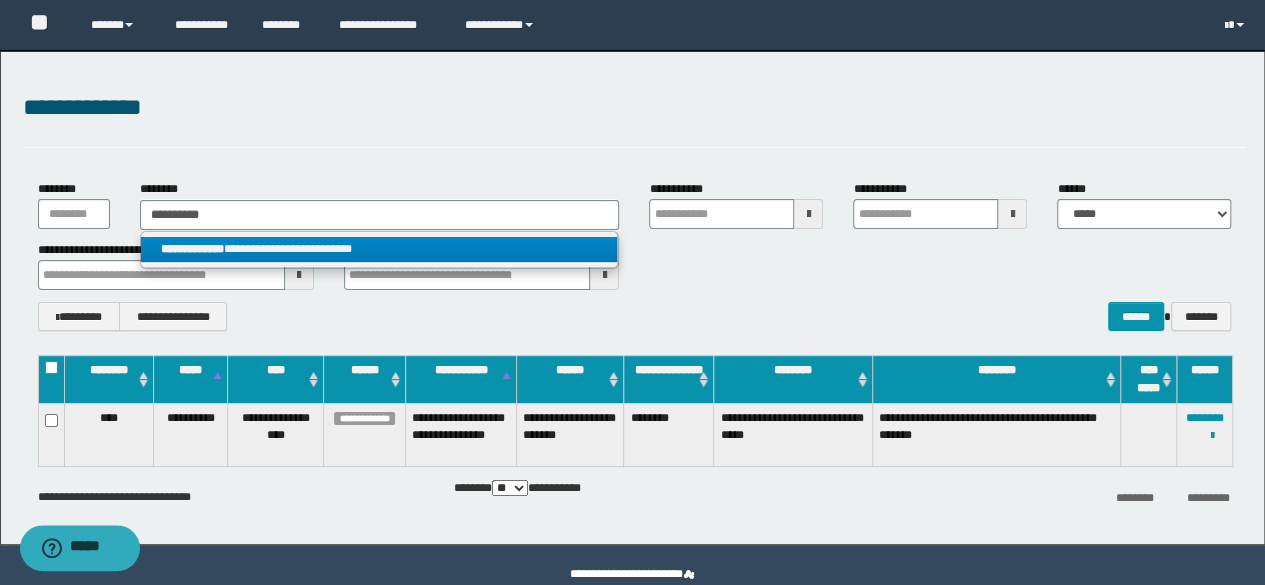 click on "**********" at bounding box center (379, 249) 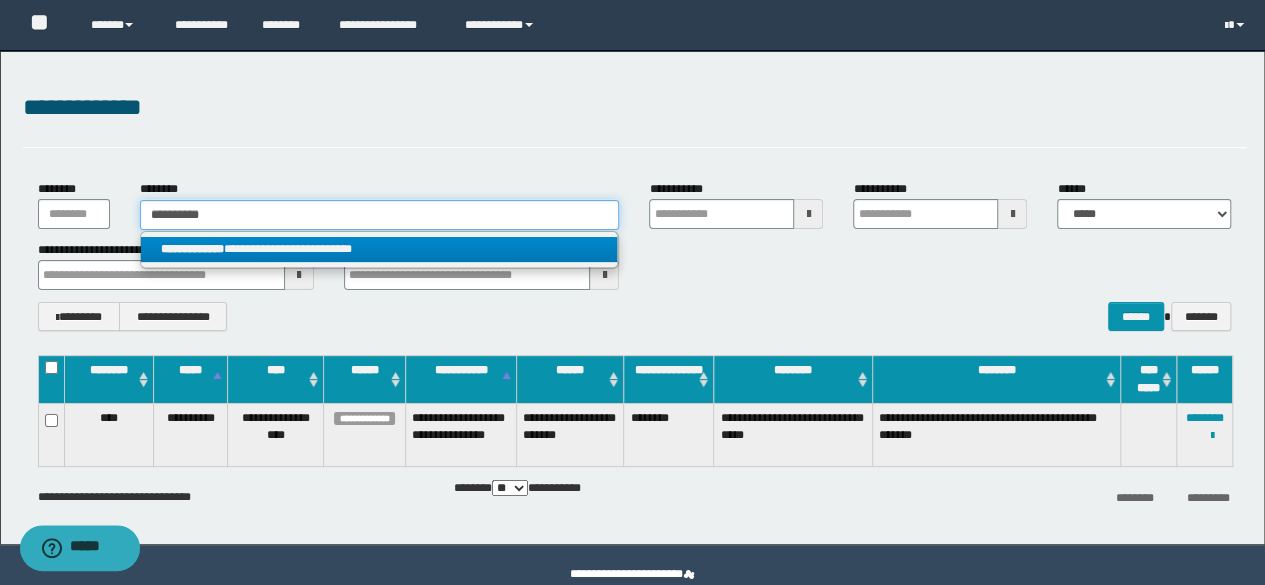type 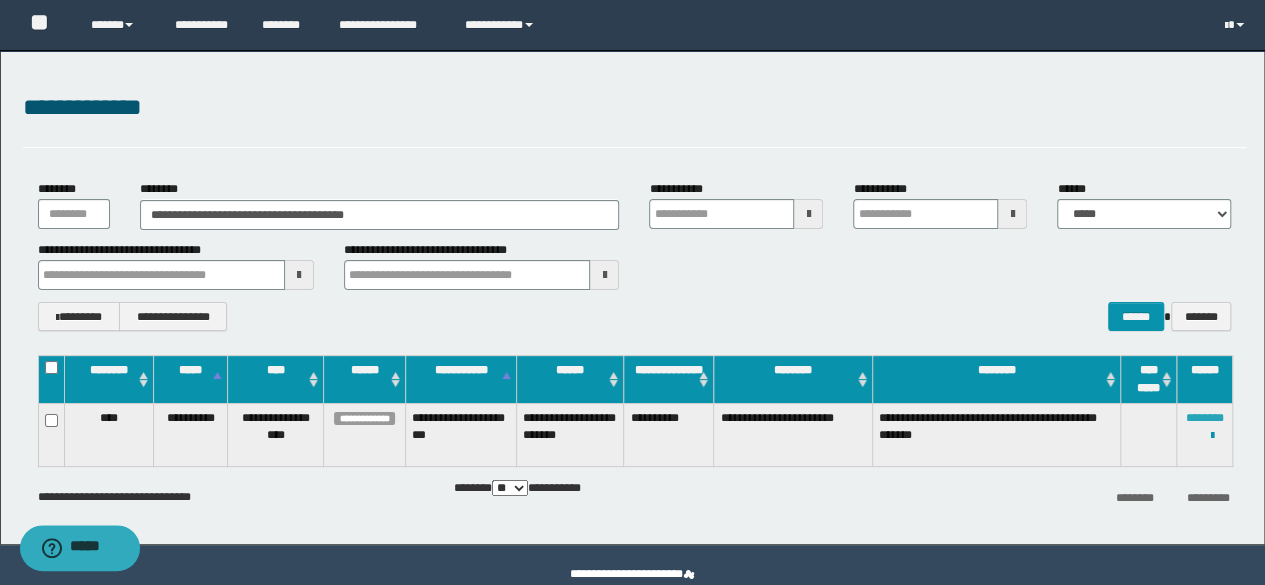 click on "********" at bounding box center (1205, 418) 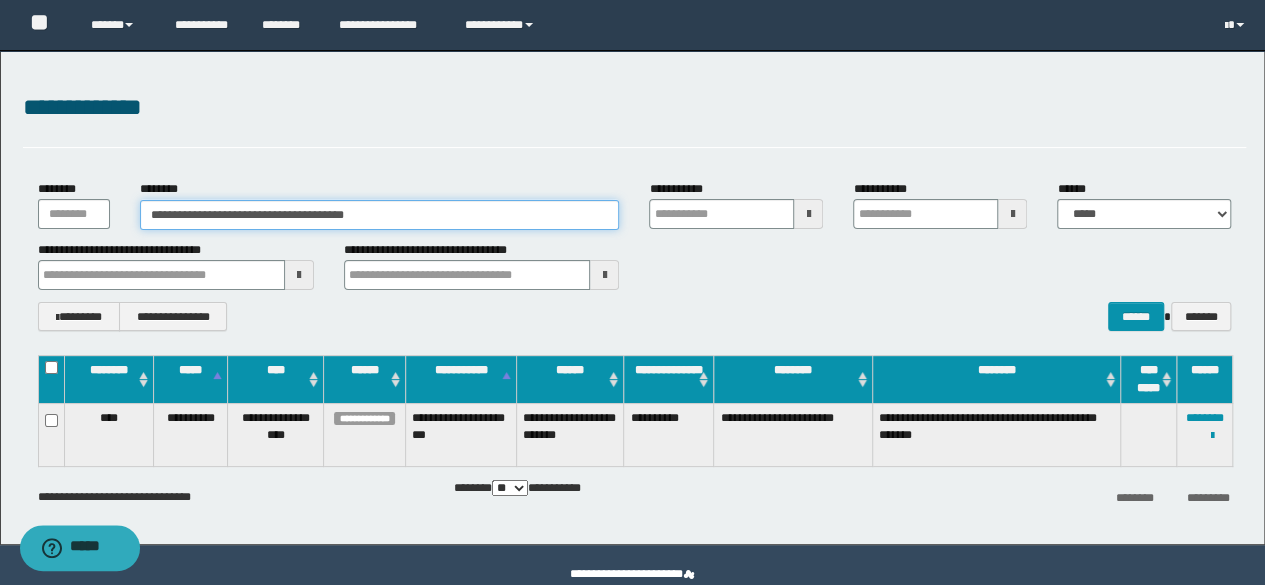 drag, startPoint x: 435, startPoint y: 213, endPoint x: 0, endPoint y: 209, distance: 435.0184 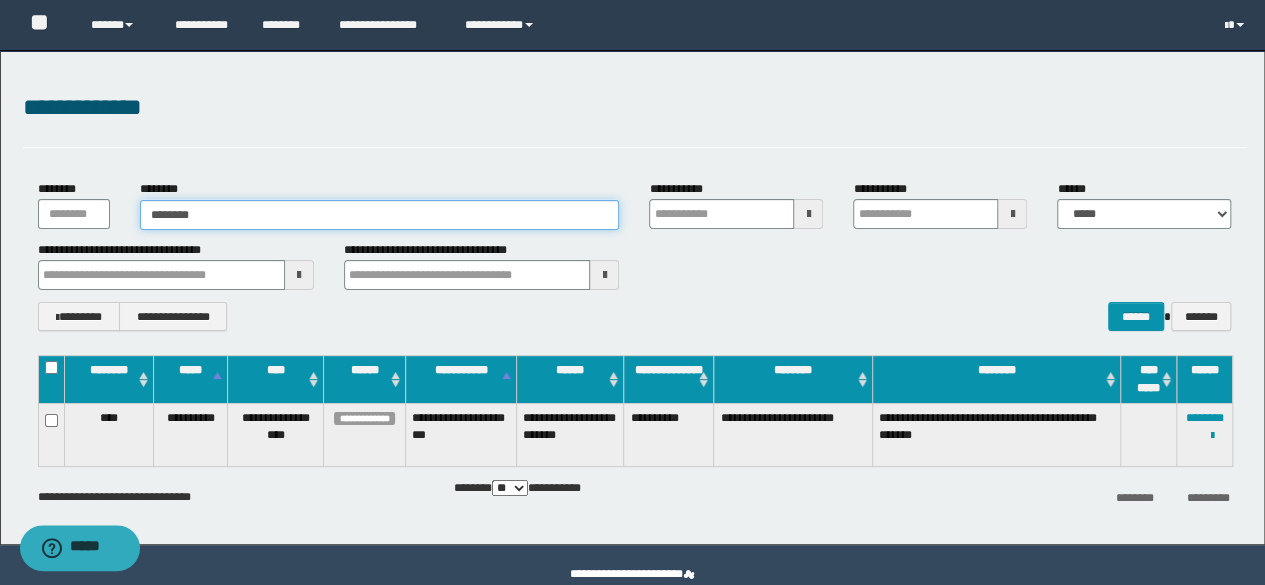 type on "********" 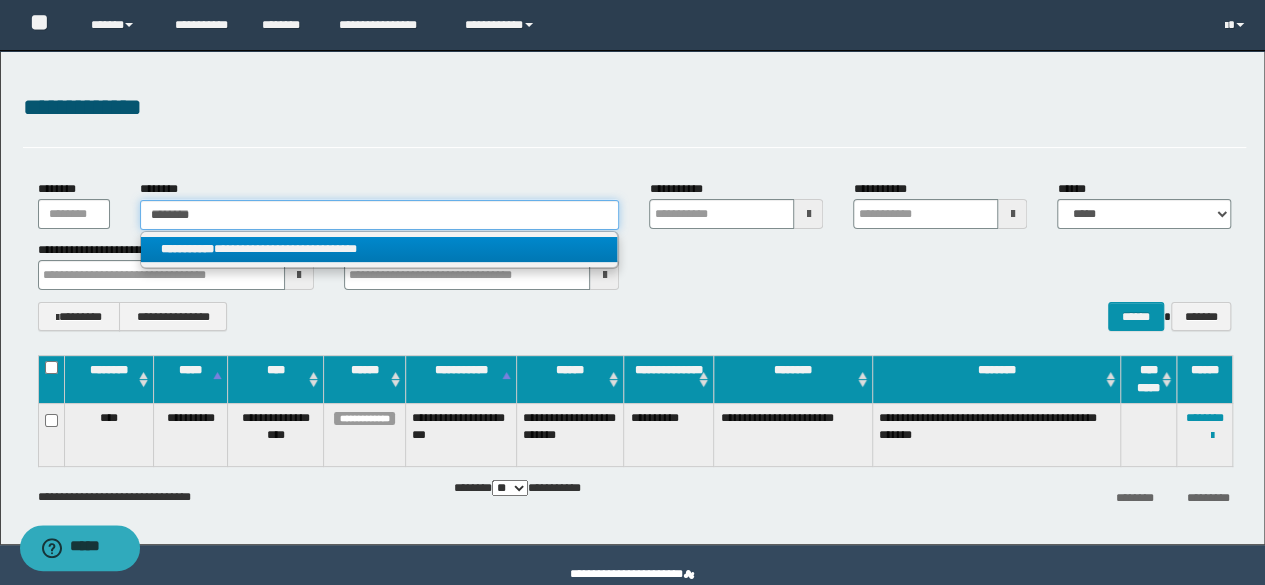 type on "********" 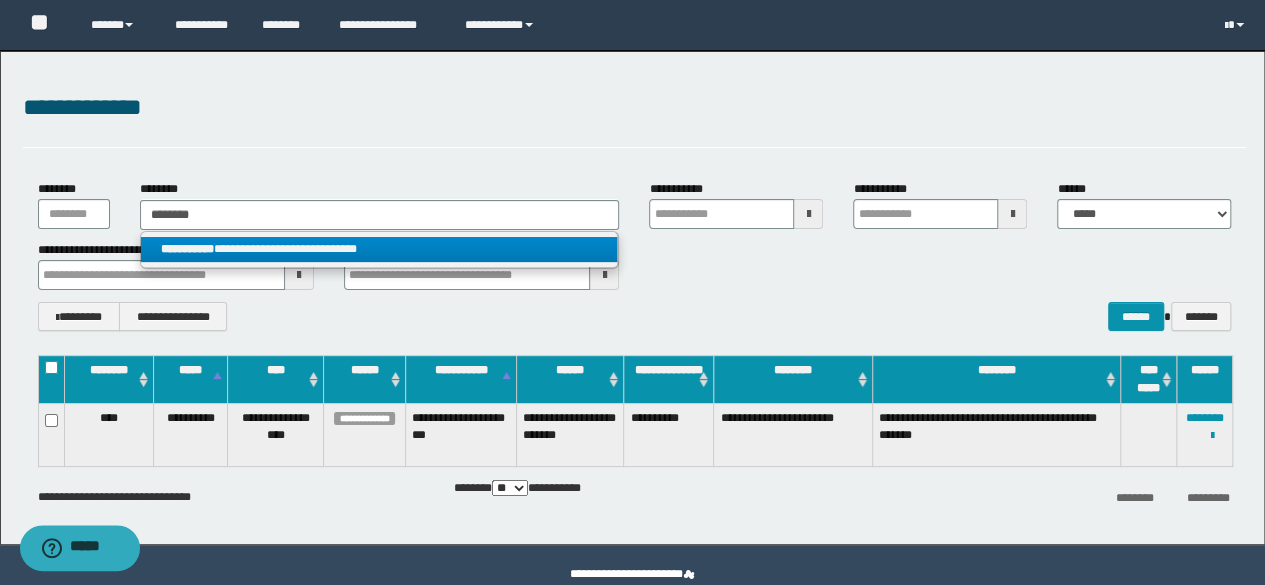 click on "**********" at bounding box center (379, 249) 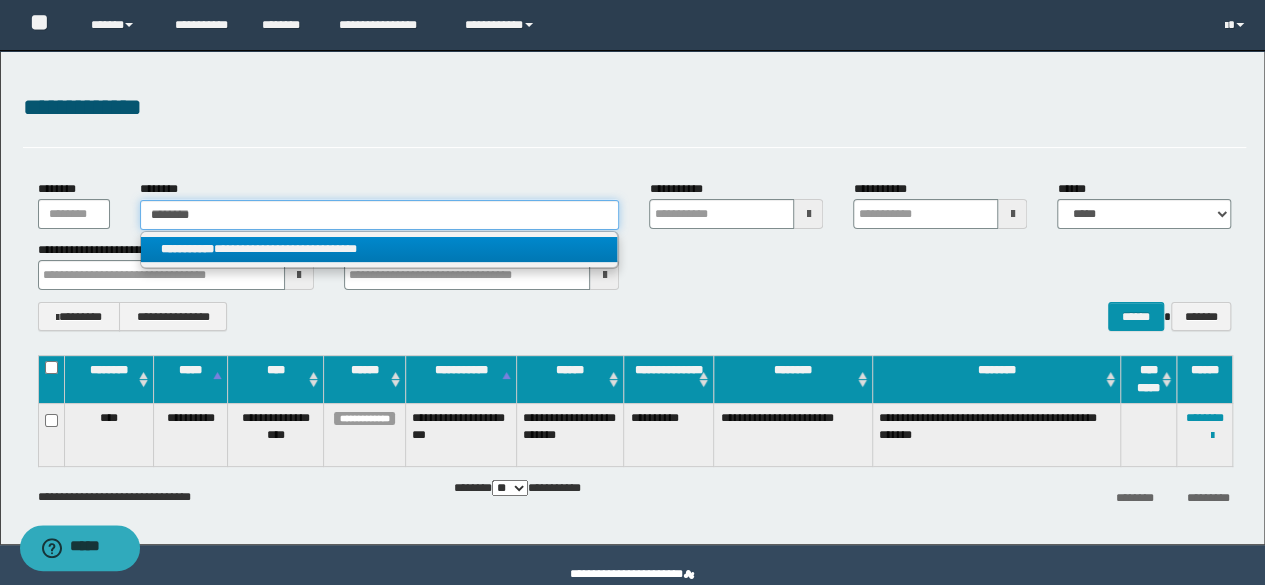 type 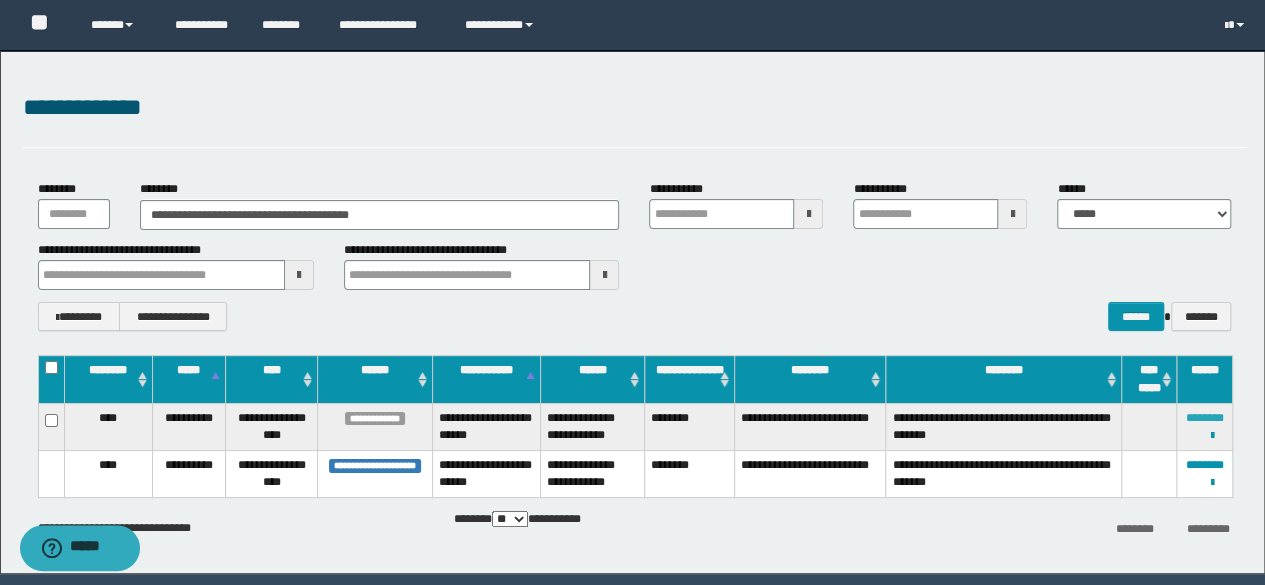 click on "********" at bounding box center (1205, 418) 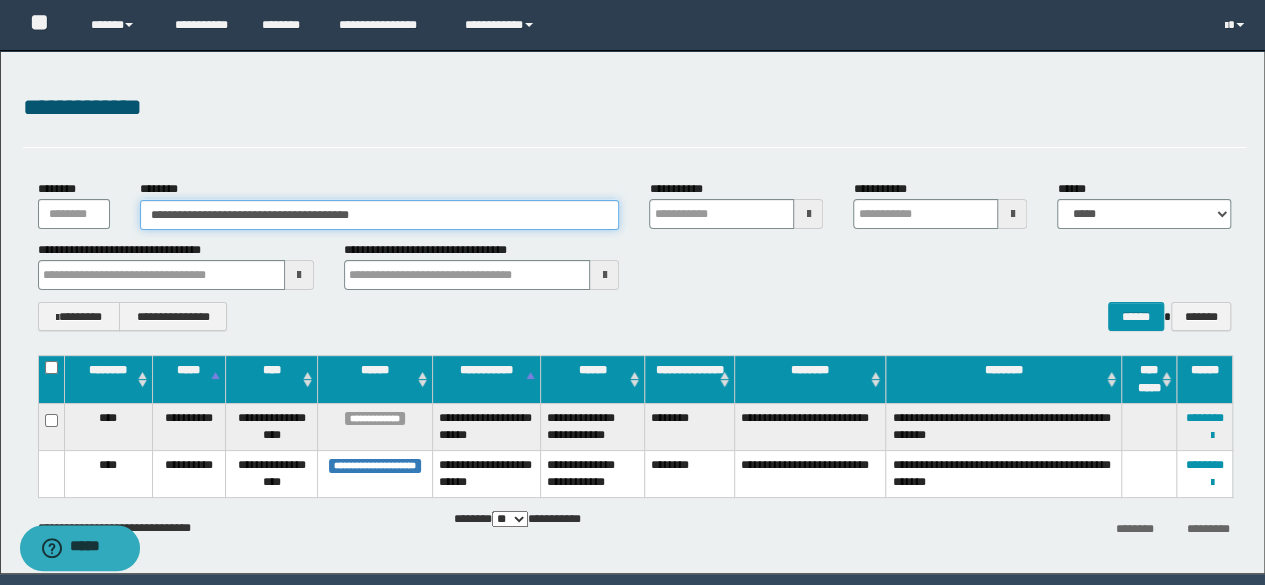 drag, startPoint x: 442, startPoint y: 217, endPoint x: 0, endPoint y: 204, distance: 442.19113 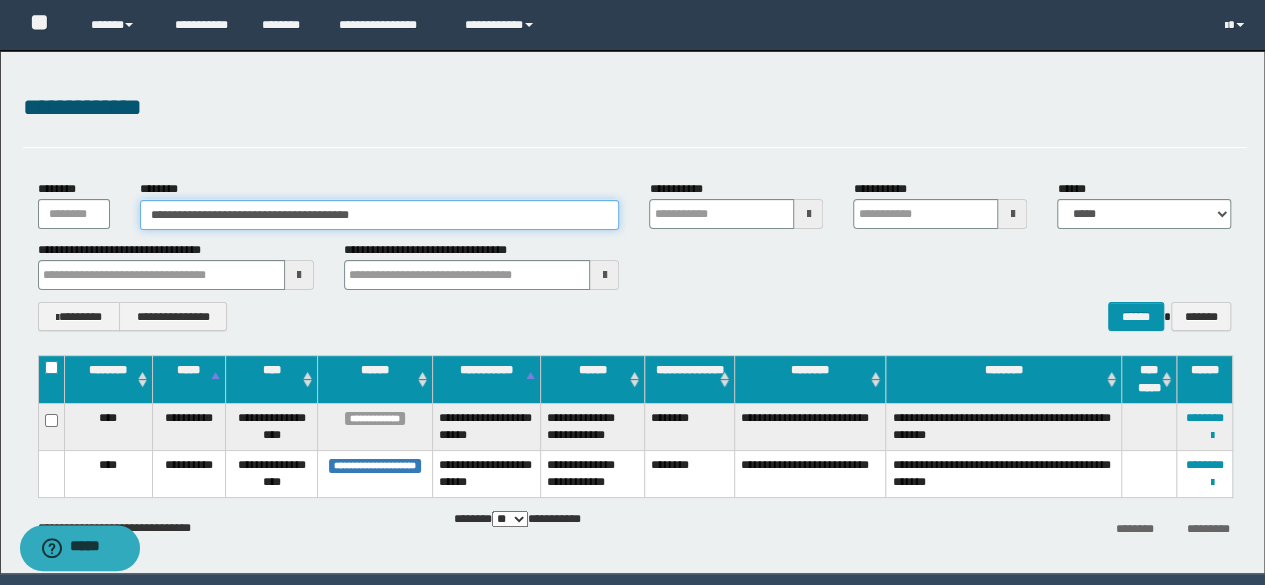 click on "**********" at bounding box center (632, 312) 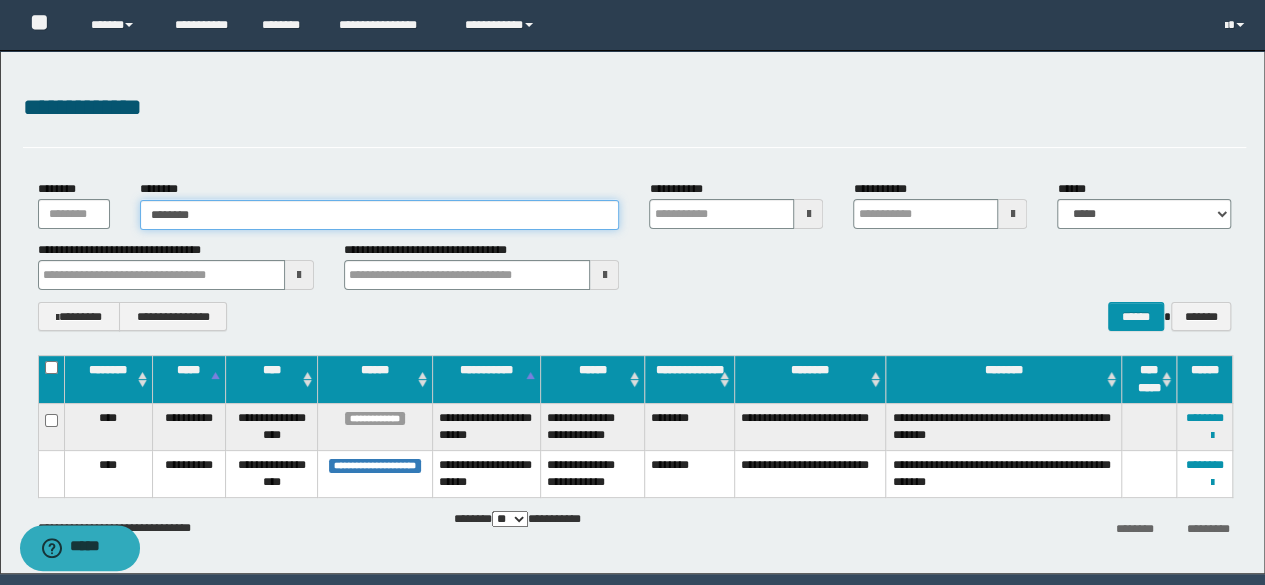 type on "********" 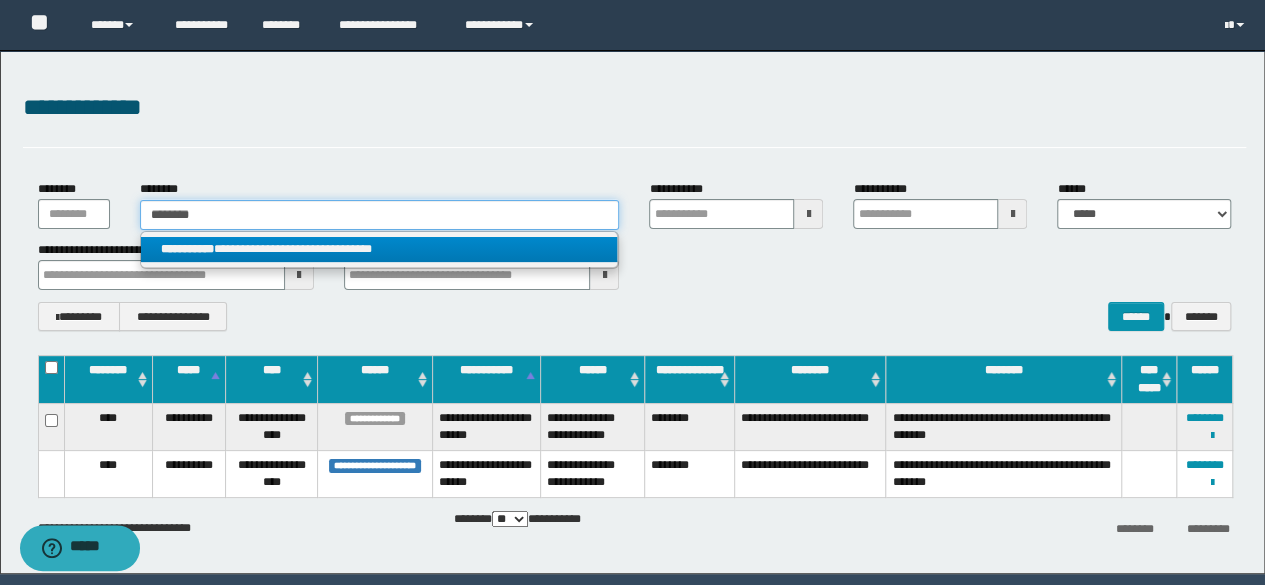 type on "********" 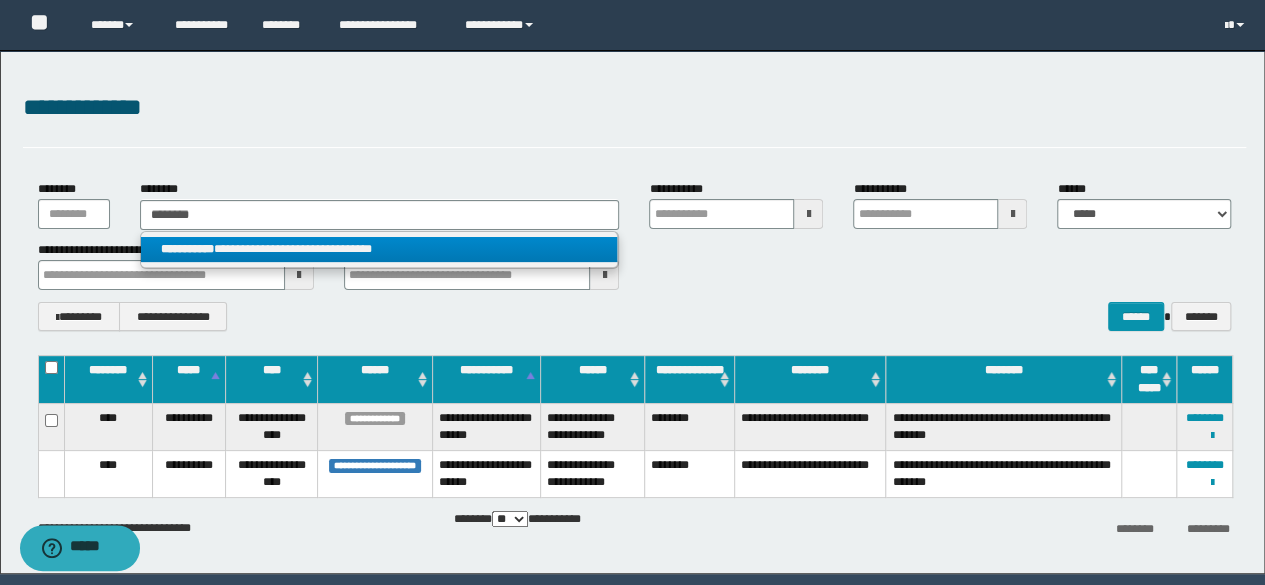 click on "**********" at bounding box center [379, 249] 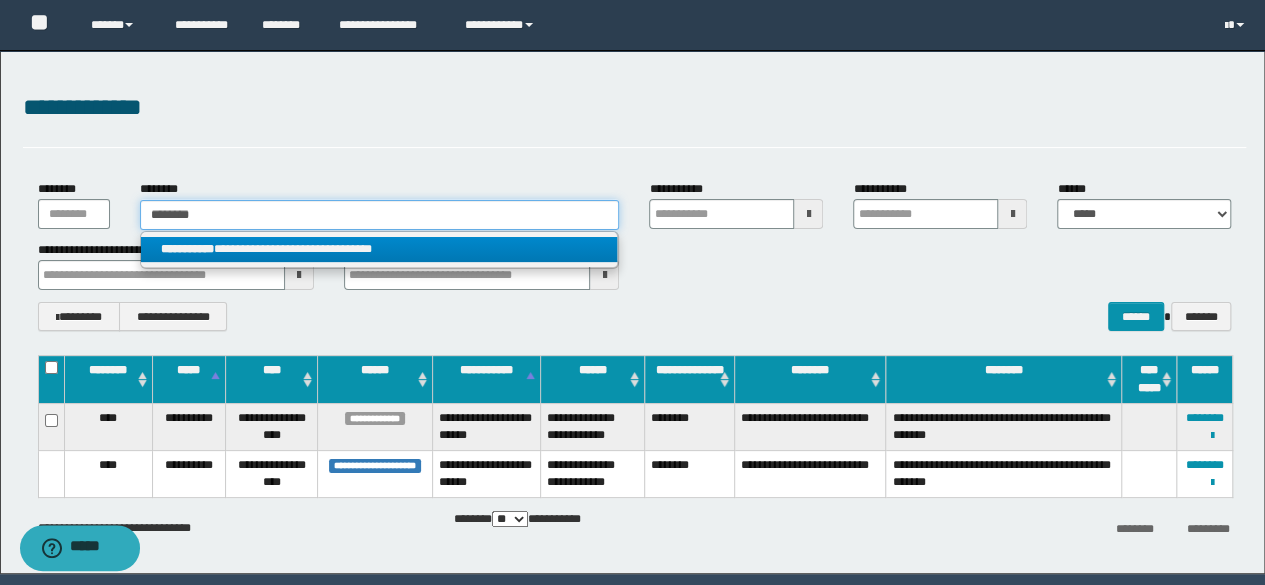 type 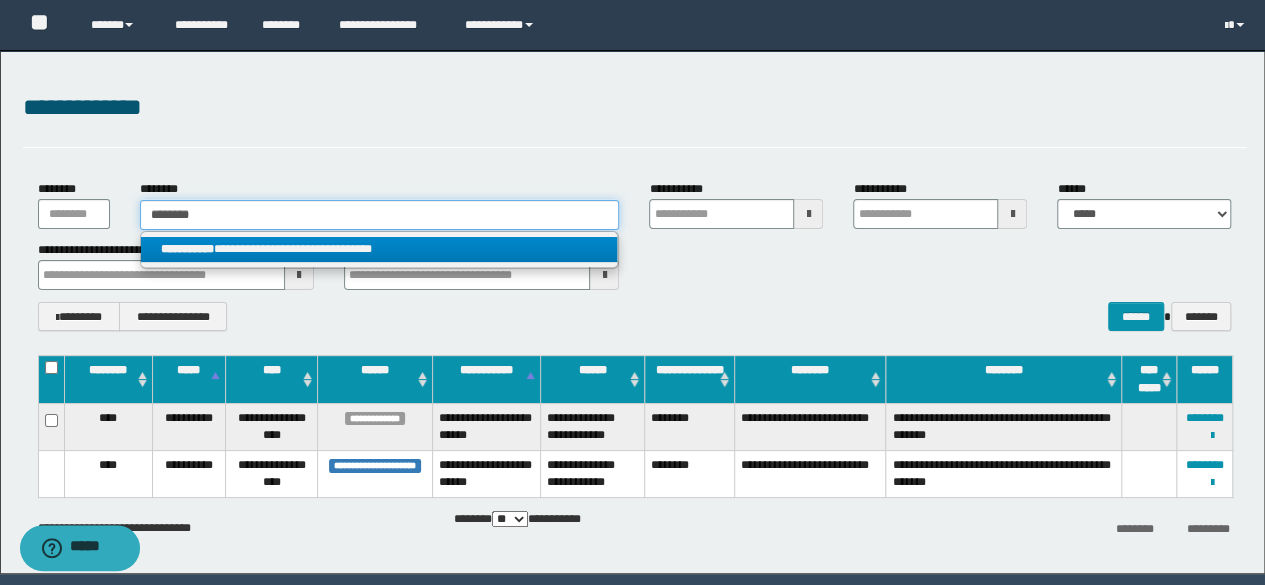 type on "**********" 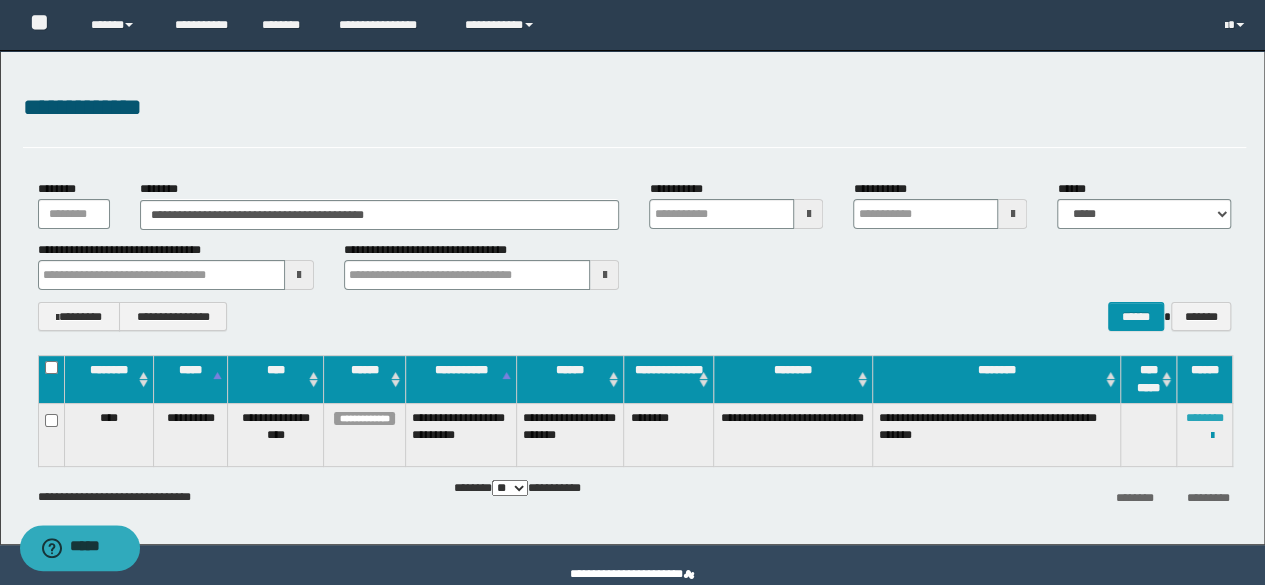 click on "********" at bounding box center (1205, 418) 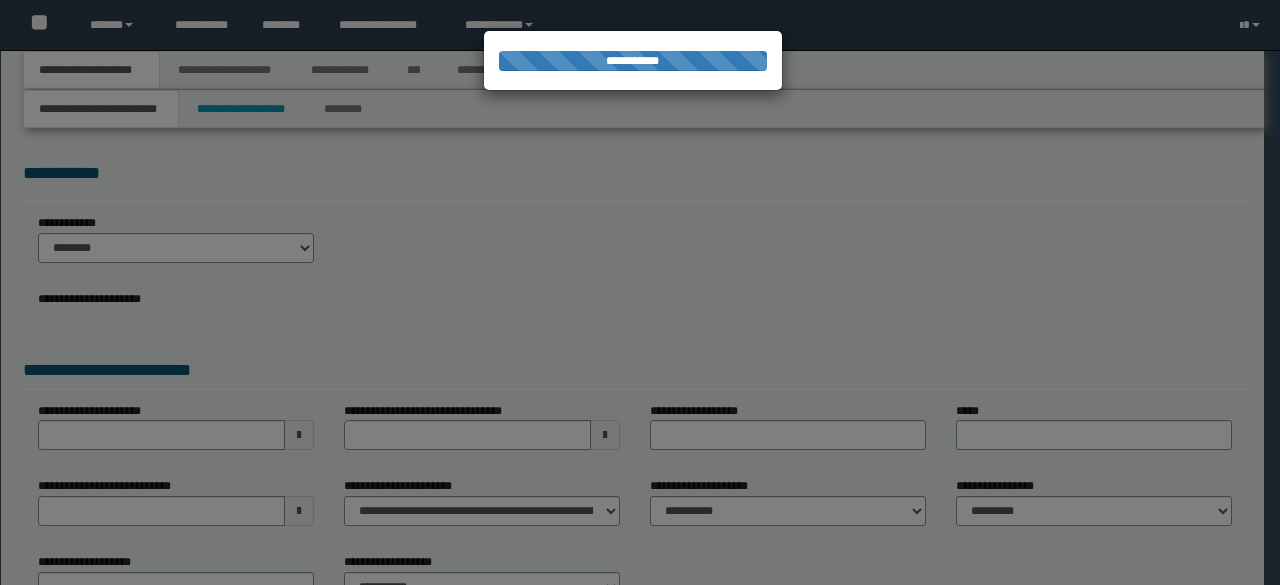 scroll, scrollTop: 0, scrollLeft: 0, axis: both 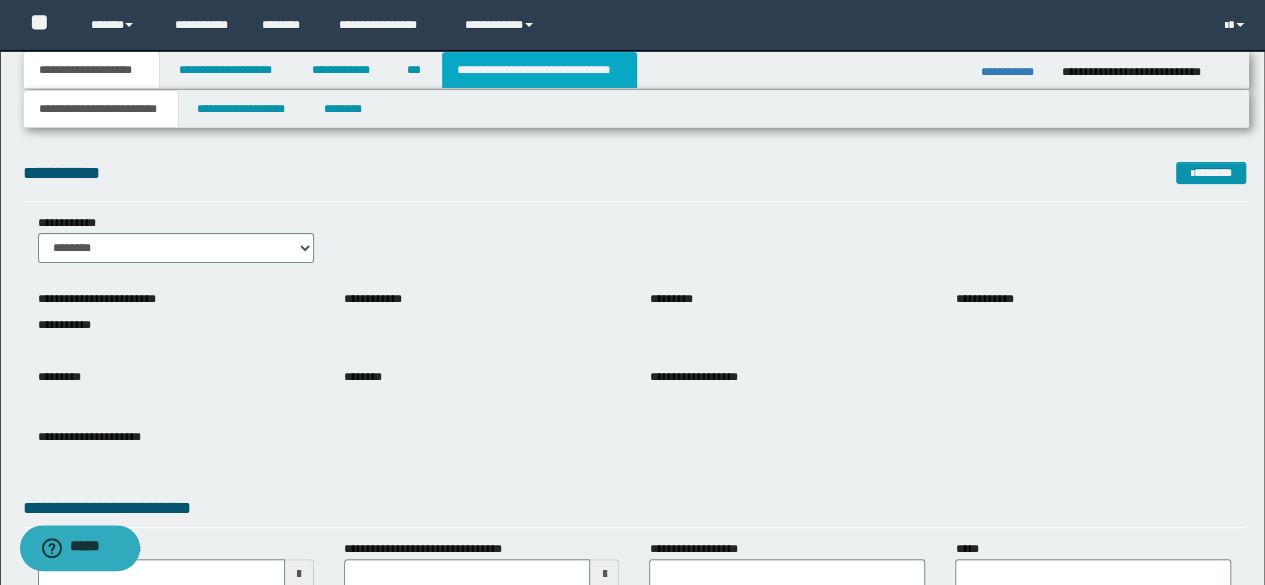 click on "**********" at bounding box center (539, 70) 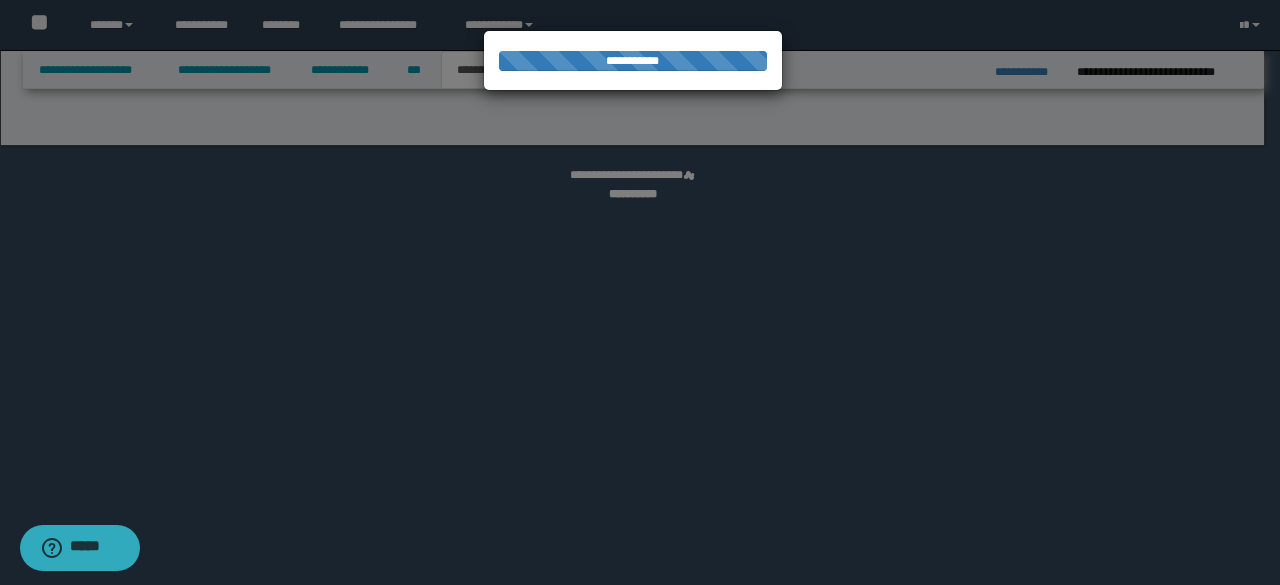 select on "*" 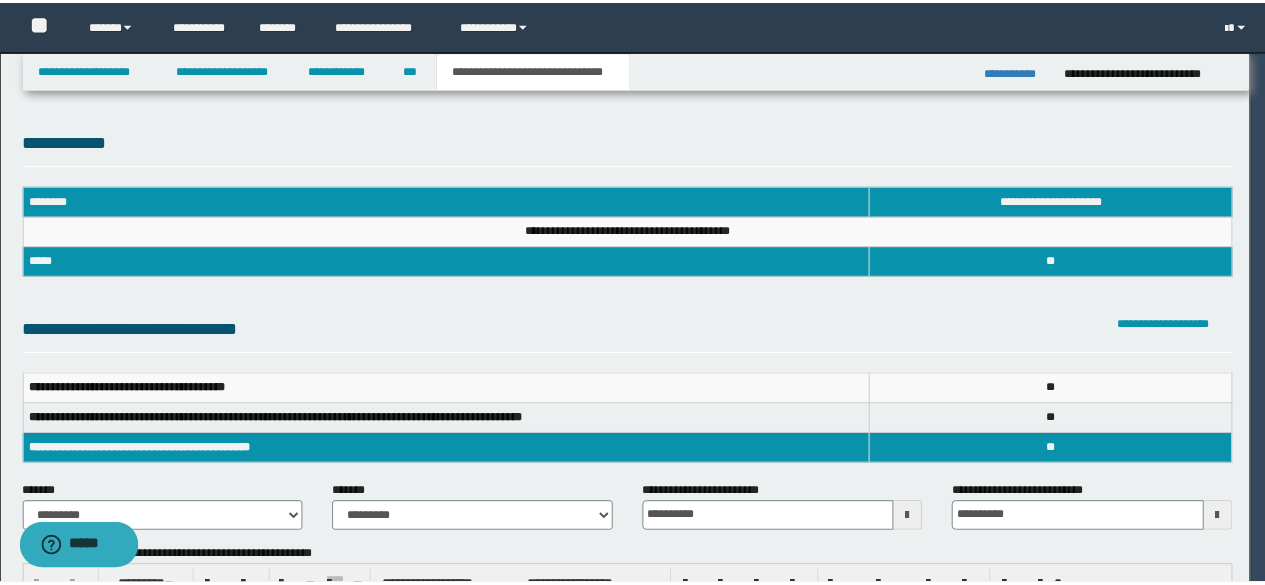 scroll, scrollTop: 0, scrollLeft: 0, axis: both 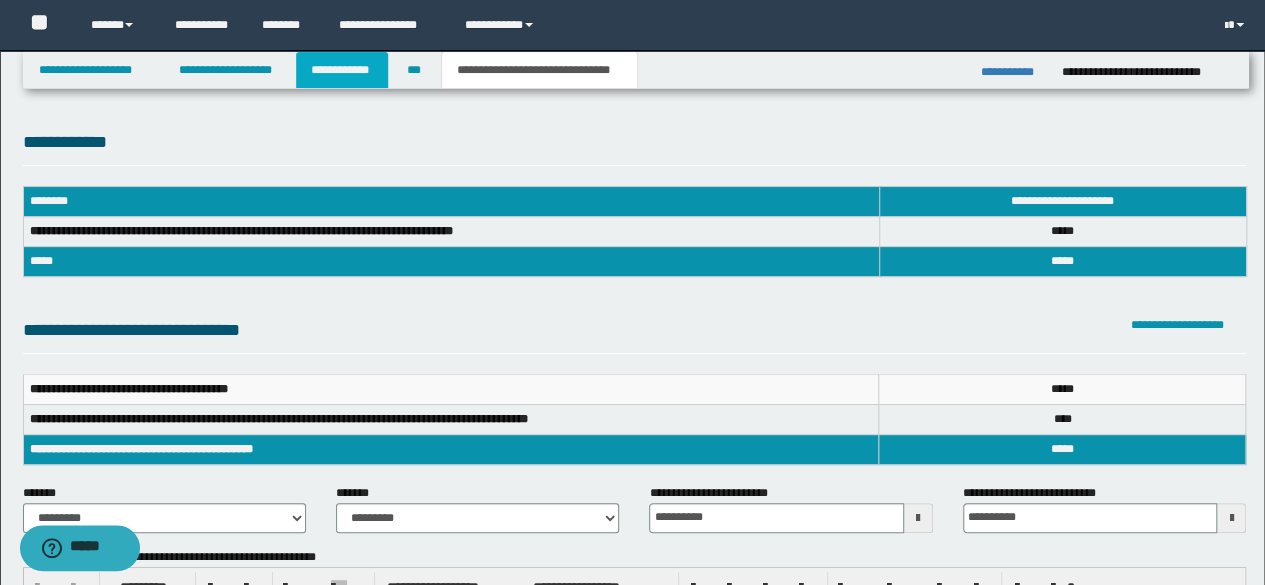 click on "**********" at bounding box center [342, 70] 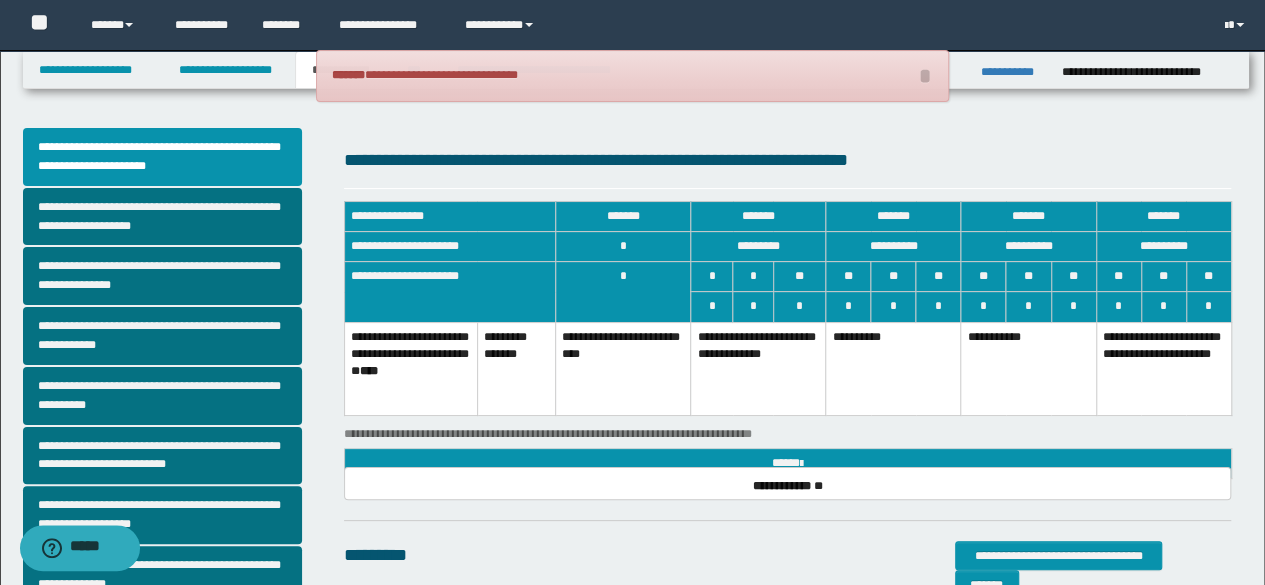 scroll, scrollTop: 512, scrollLeft: 0, axis: vertical 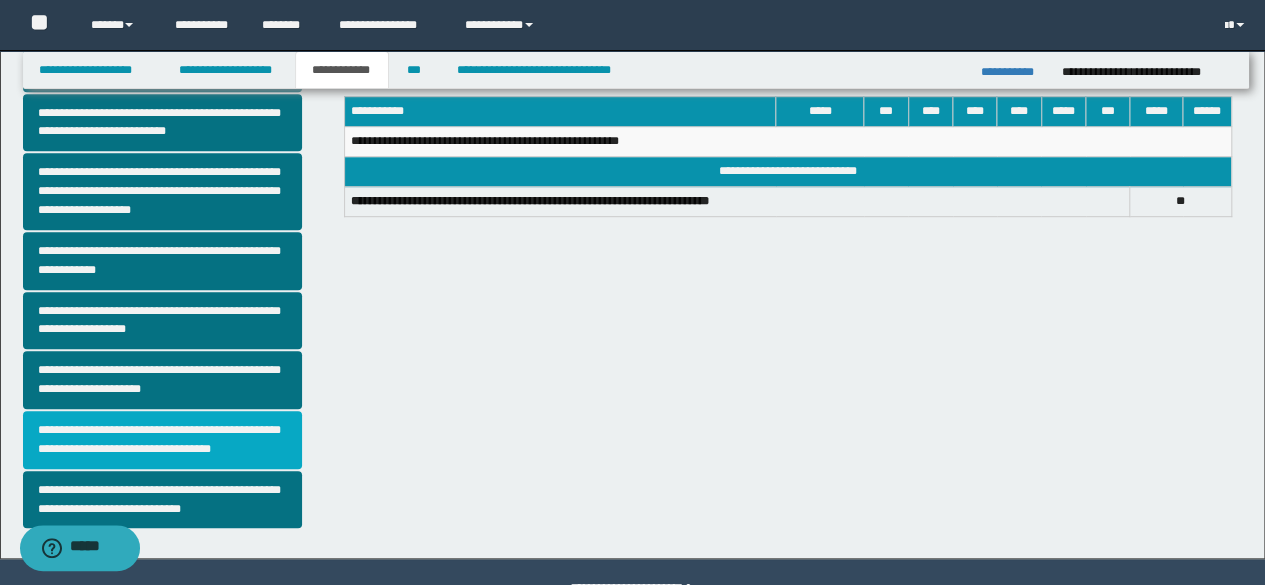 click on "**********" at bounding box center (162, 440) 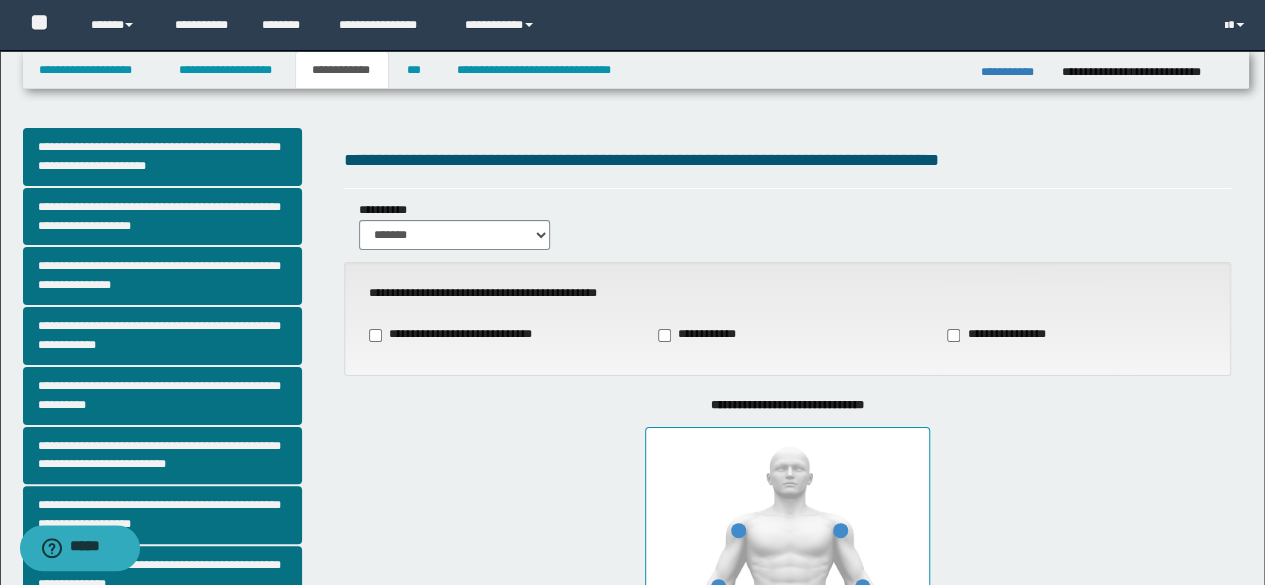 scroll, scrollTop: 512, scrollLeft: 0, axis: vertical 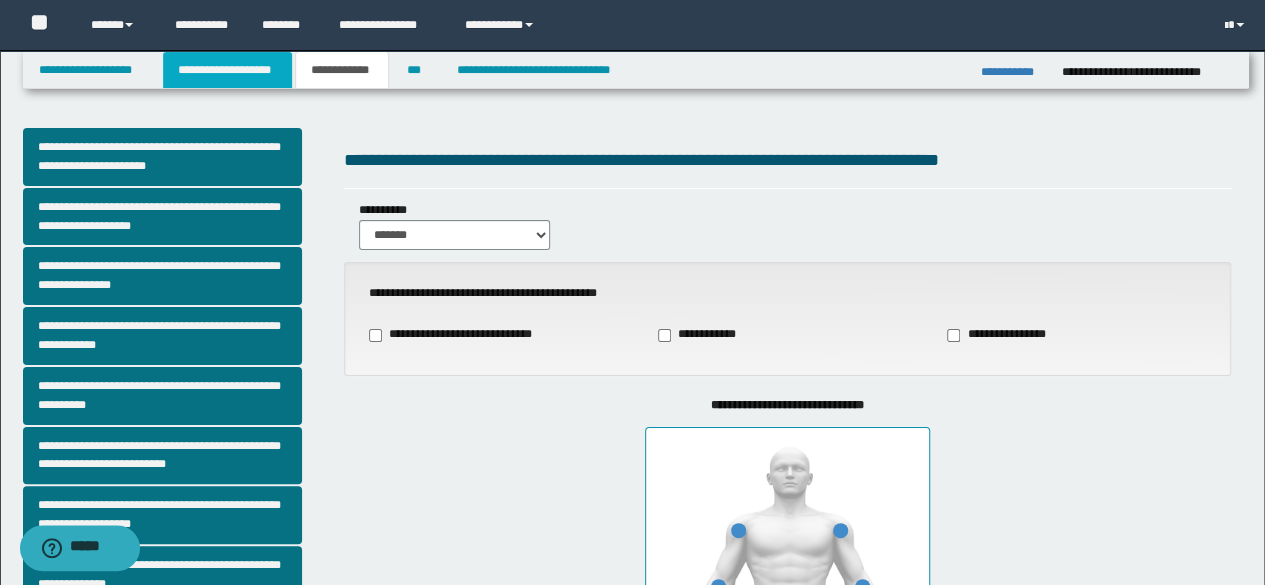 click on "**********" at bounding box center [227, 70] 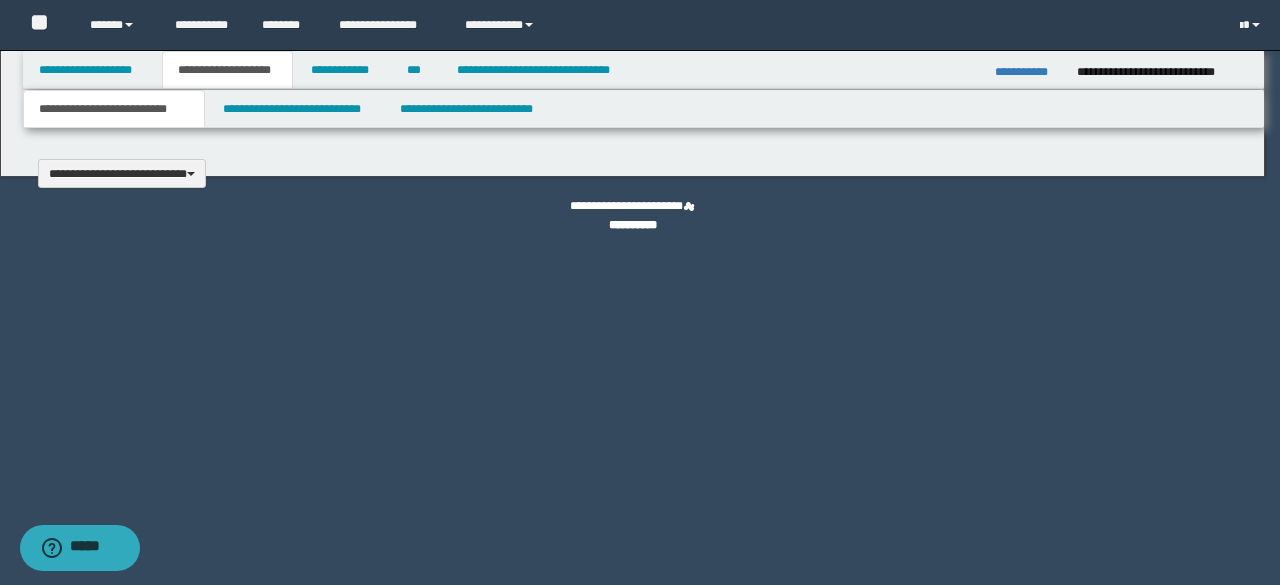 type 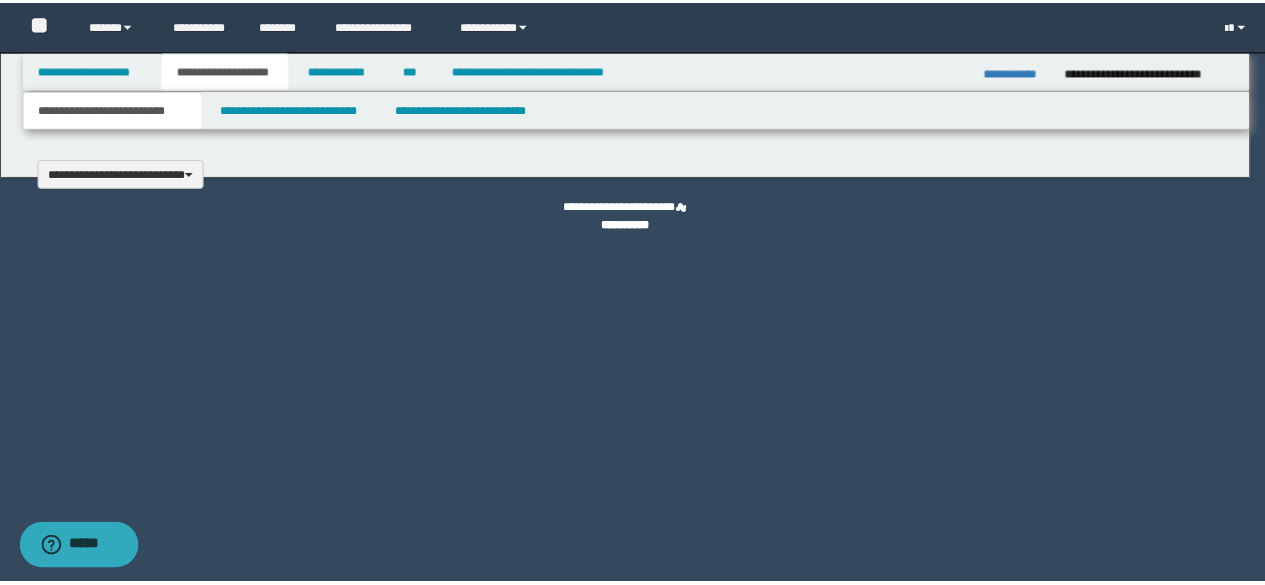 scroll, scrollTop: 0, scrollLeft: 0, axis: both 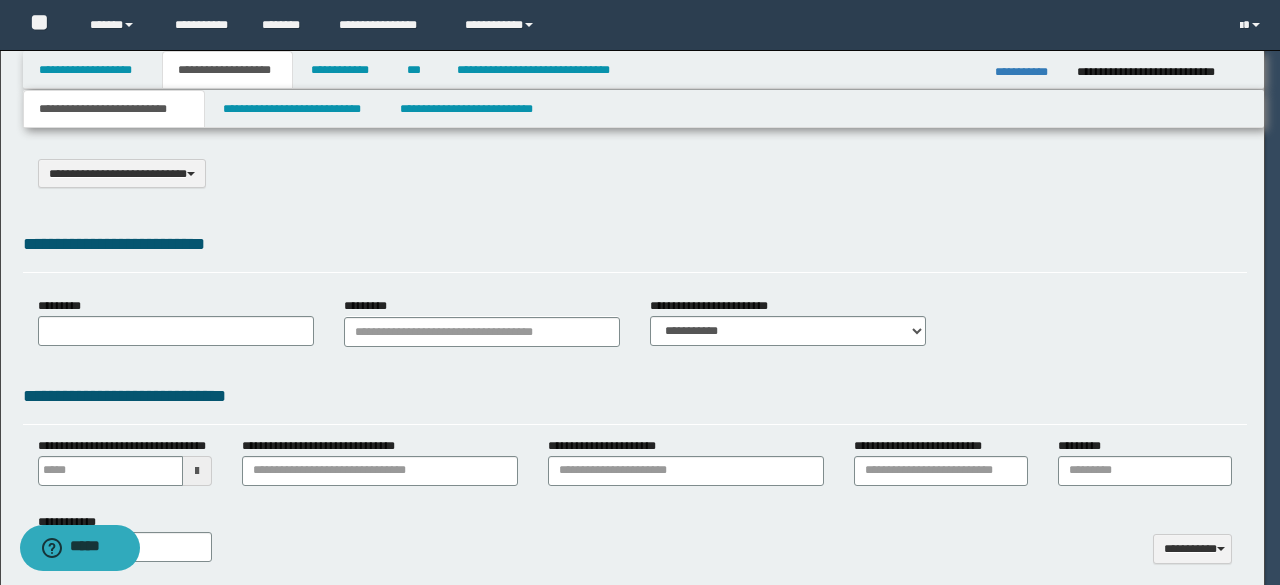 select on "*" 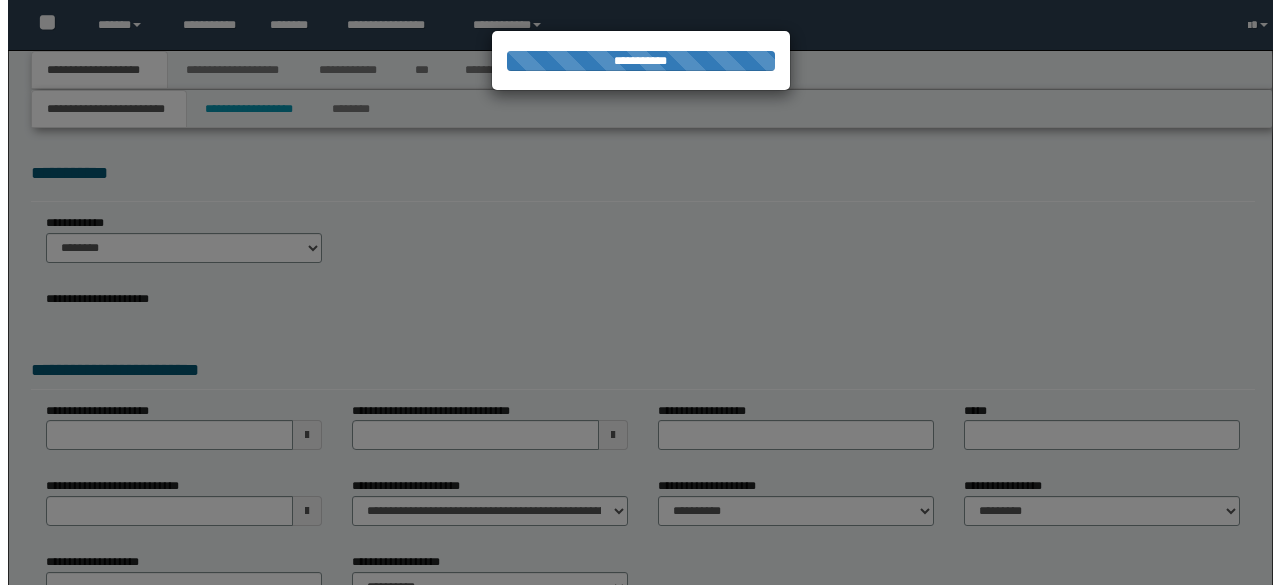 scroll, scrollTop: 0, scrollLeft: 0, axis: both 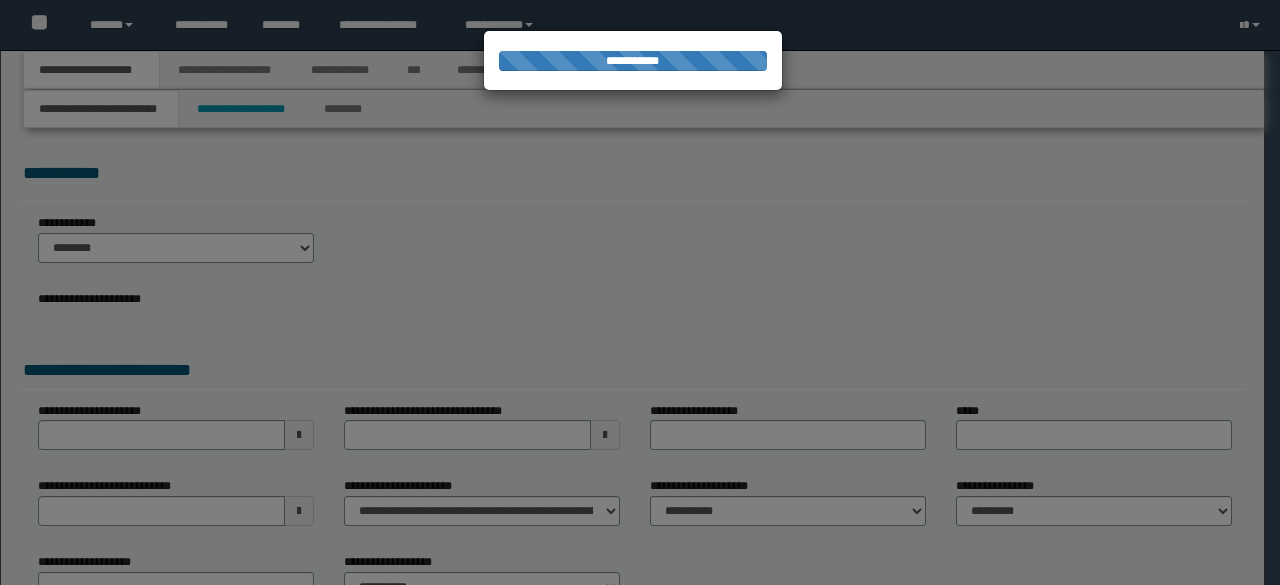 select on "**" 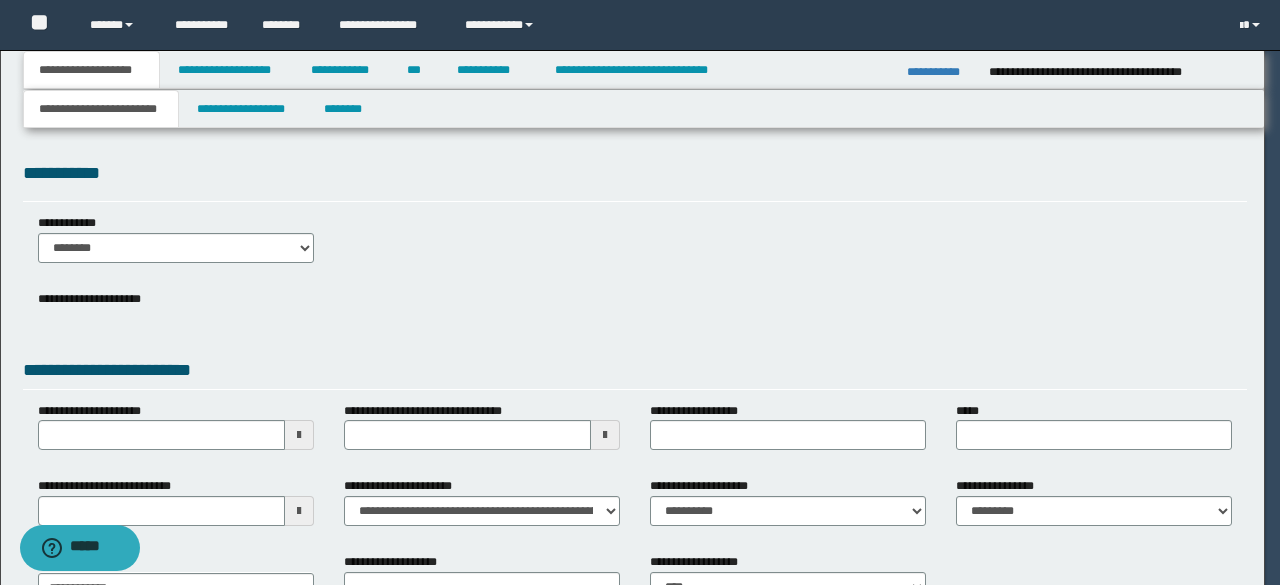 scroll, scrollTop: 0, scrollLeft: 0, axis: both 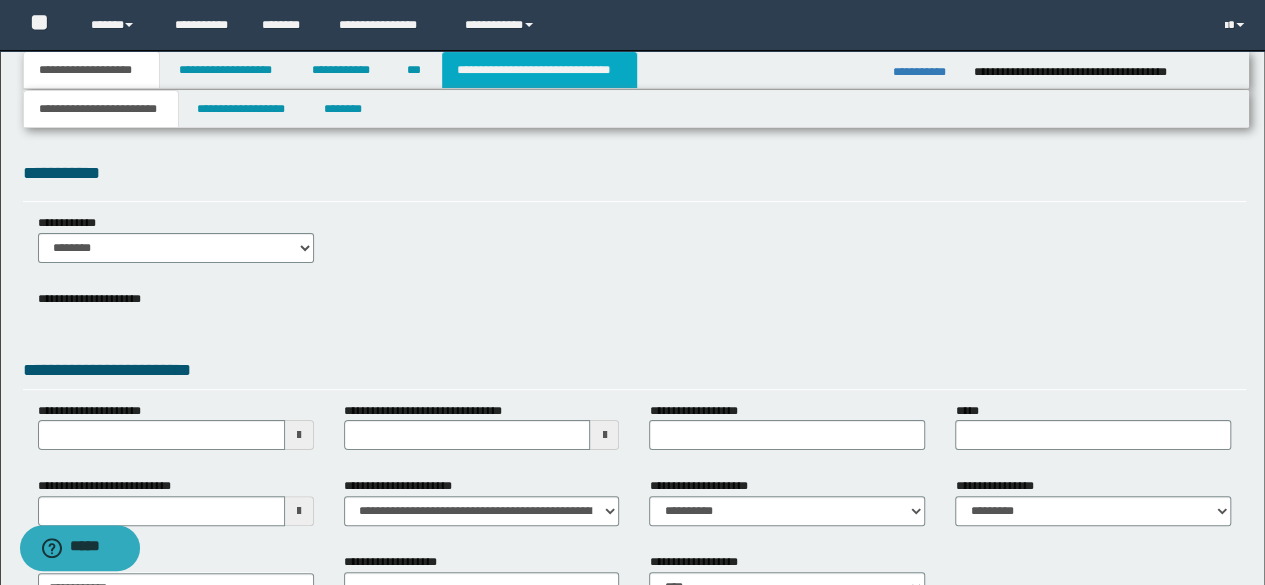 click on "**********" at bounding box center (539, 70) 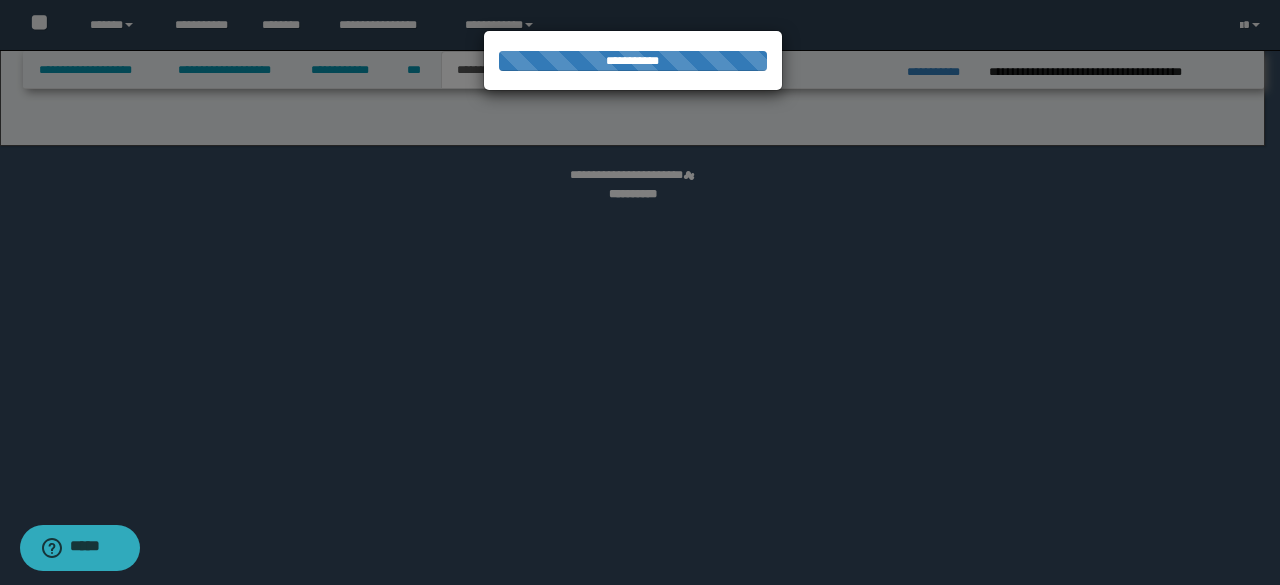 select on "*" 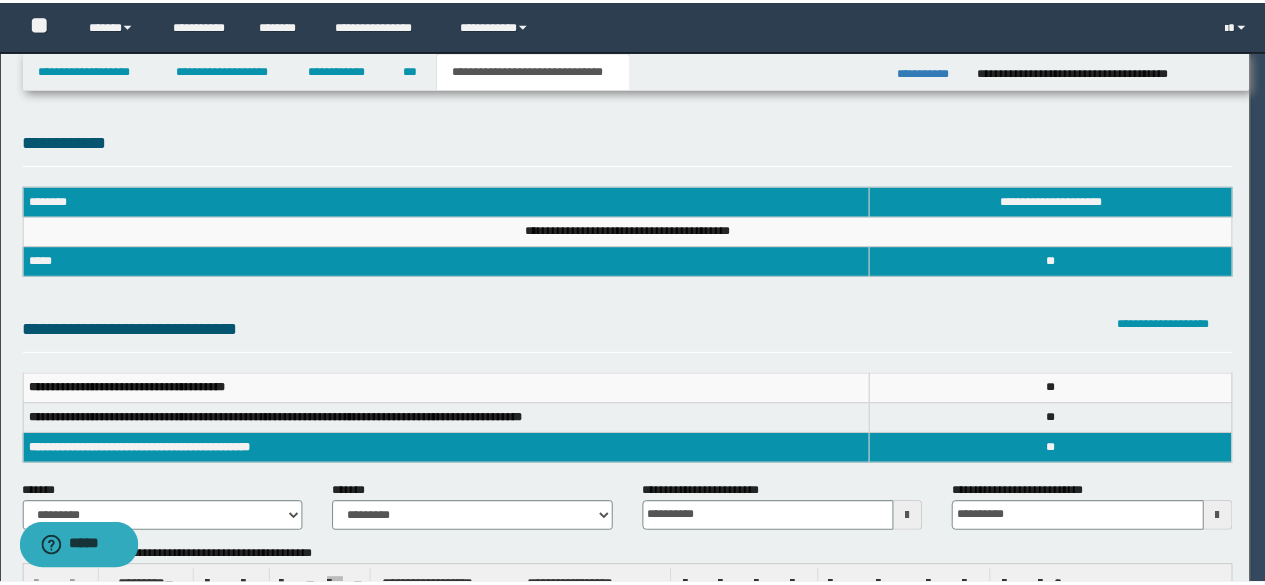scroll, scrollTop: 0, scrollLeft: 0, axis: both 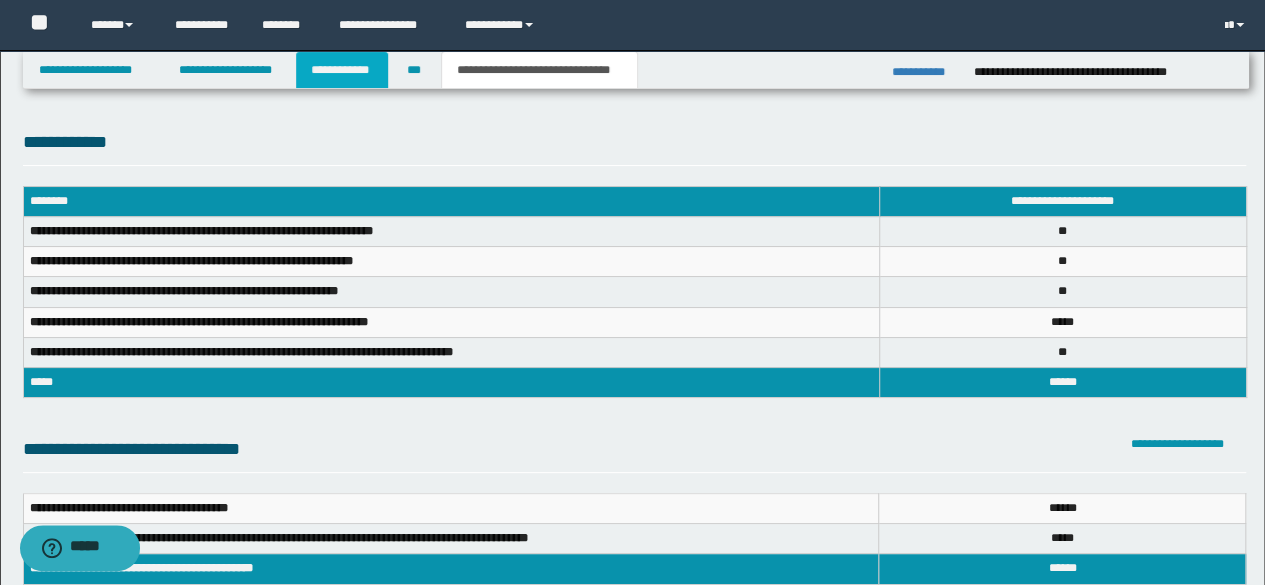 click on "**********" at bounding box center (342, 70) 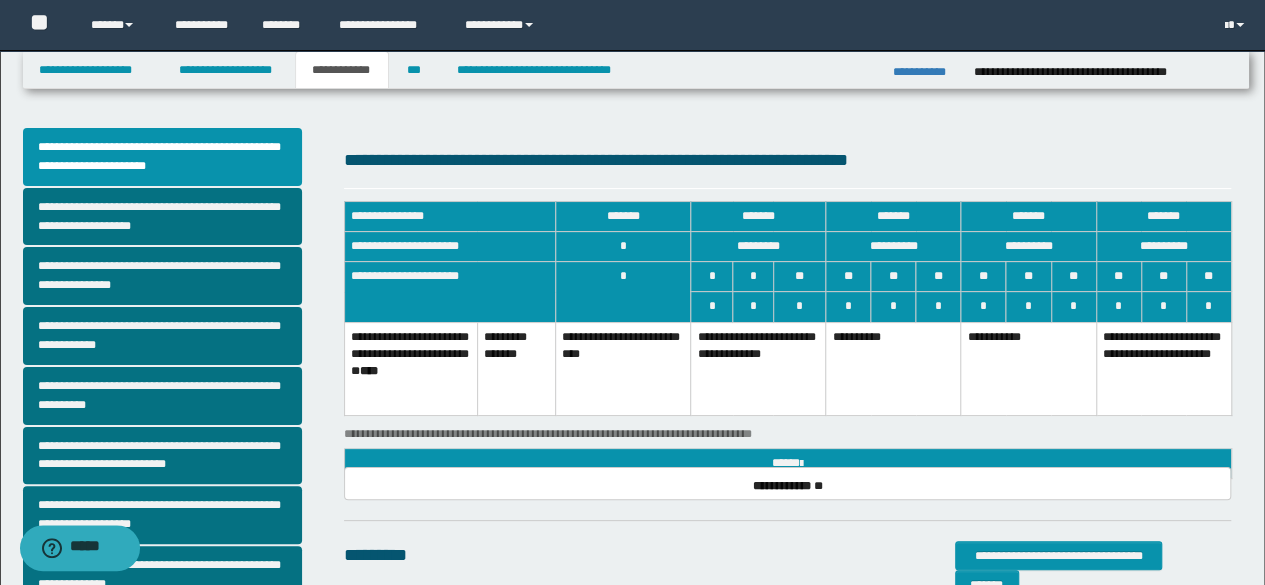 scroll, scrollTop: 512, scrollLeft: 0, axis: vertical 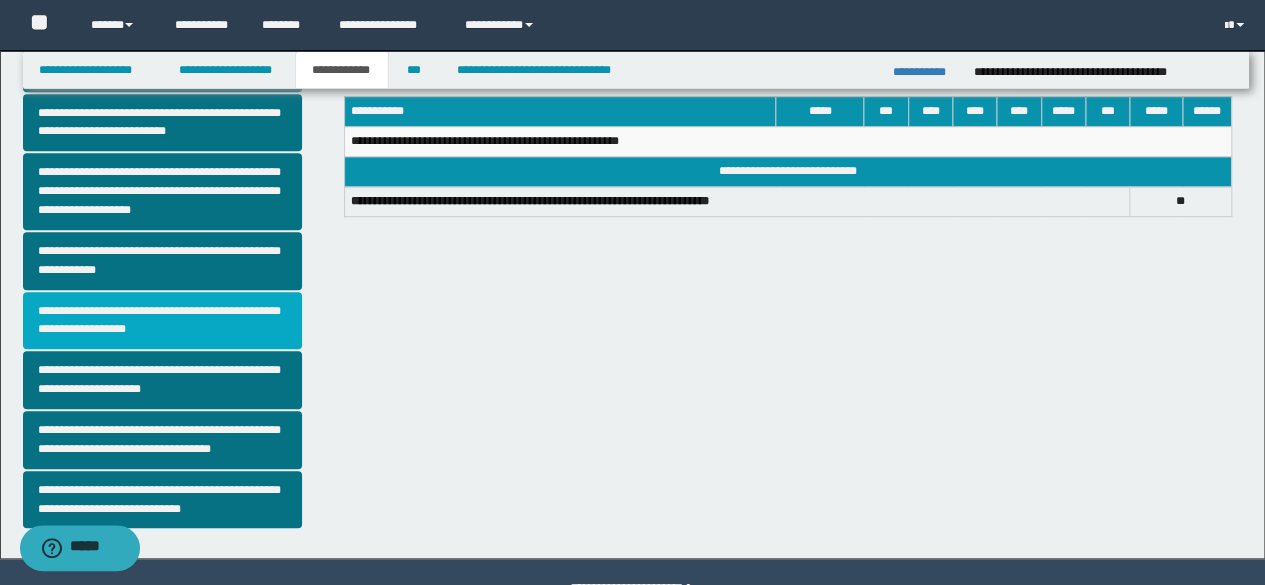 click on "**********" at bounding box center [162, 321] 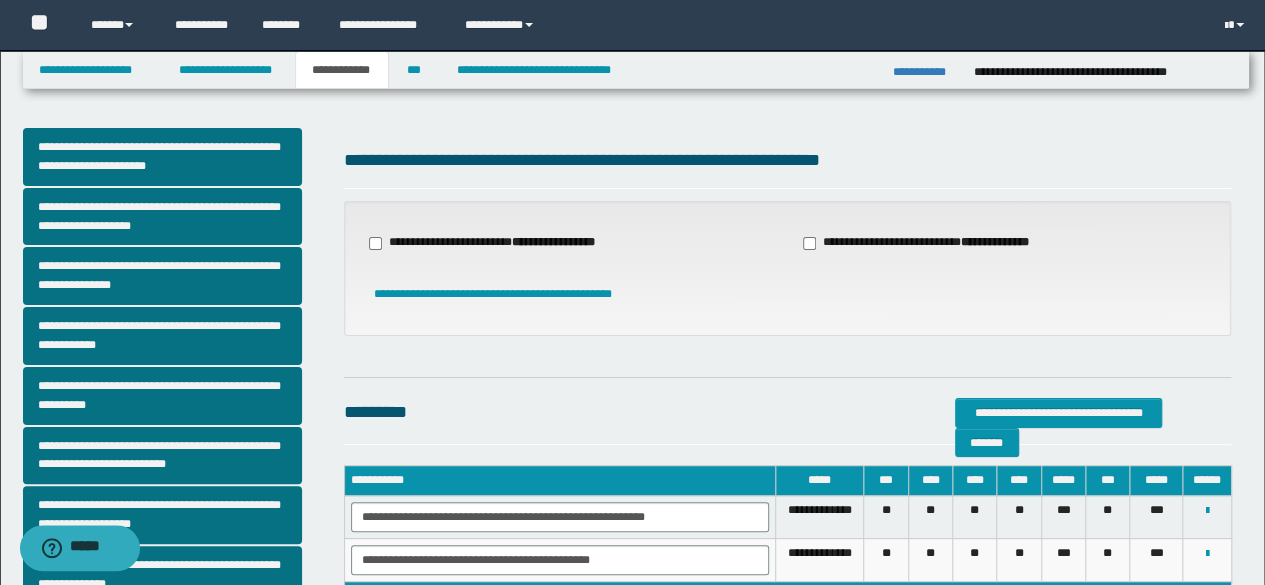 scroll, scrollTop: 512, scrollLeft: 0, axis: vertical 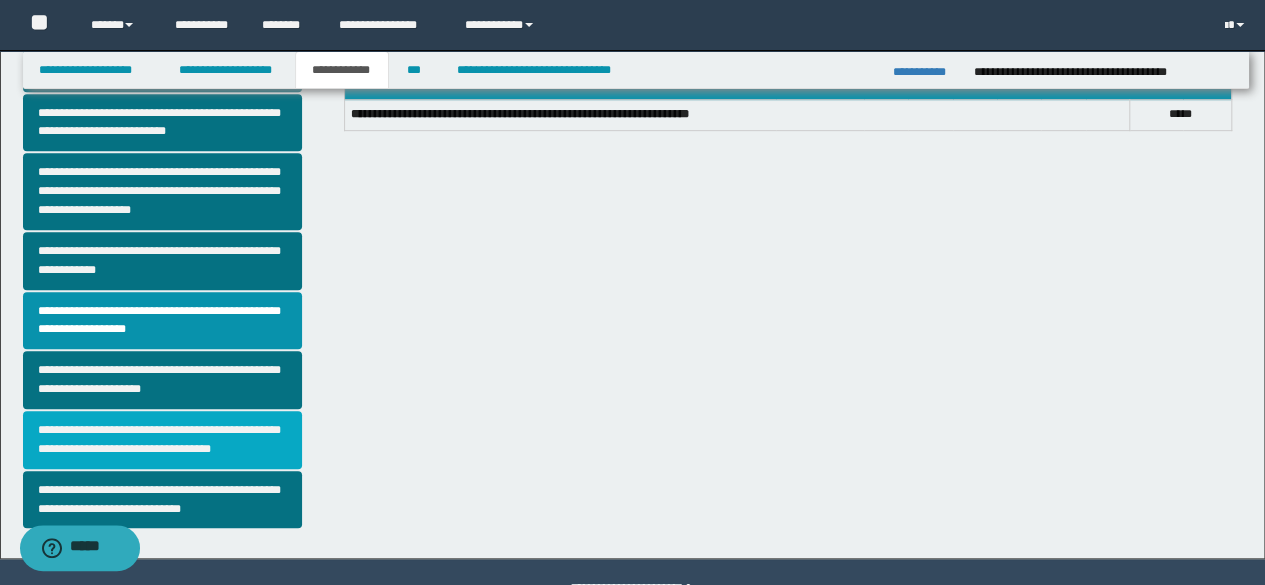 click on "**********" at bounding box center (162, 440) 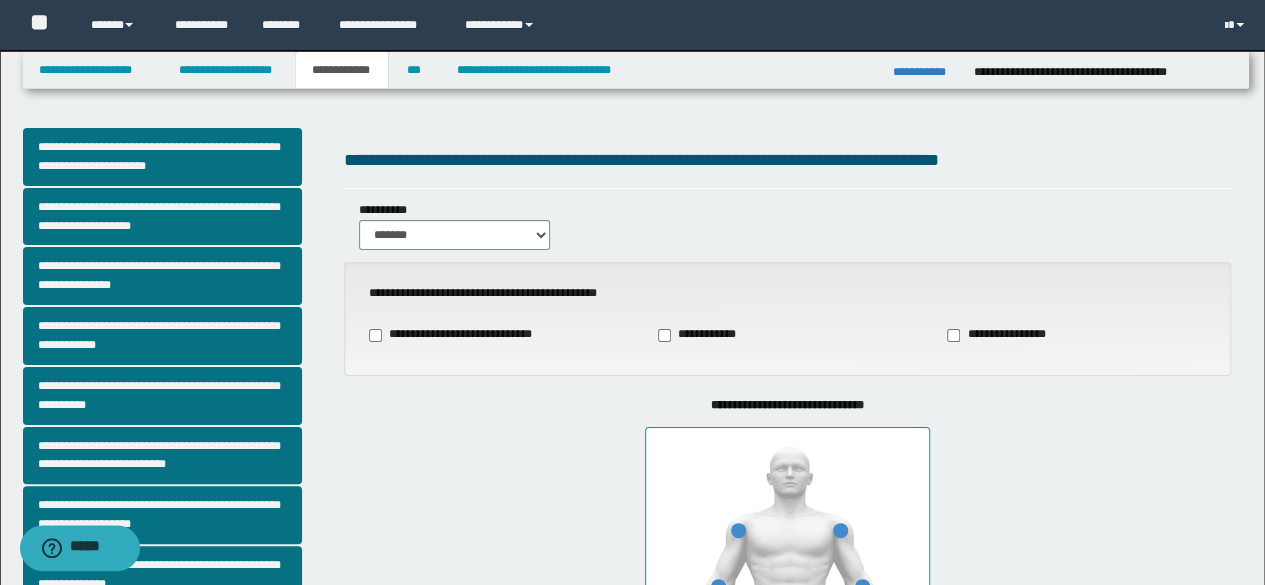scroll, scrollTop: 512, scrollLeft: 0, axis: vertical 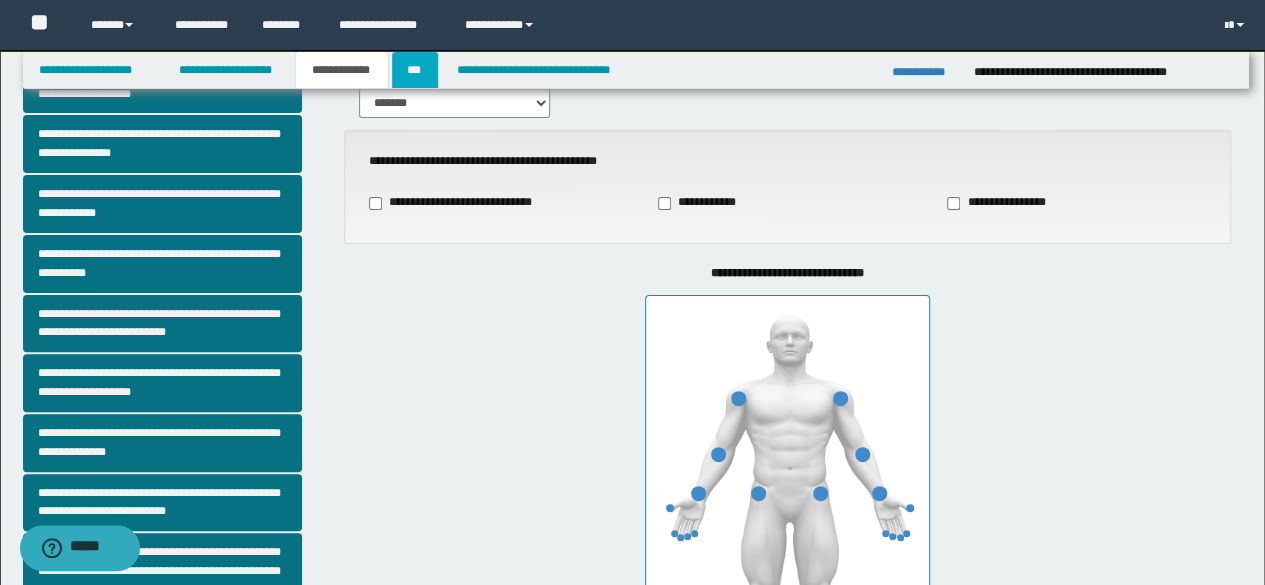 click on "***" at bounding box center [415, 70] 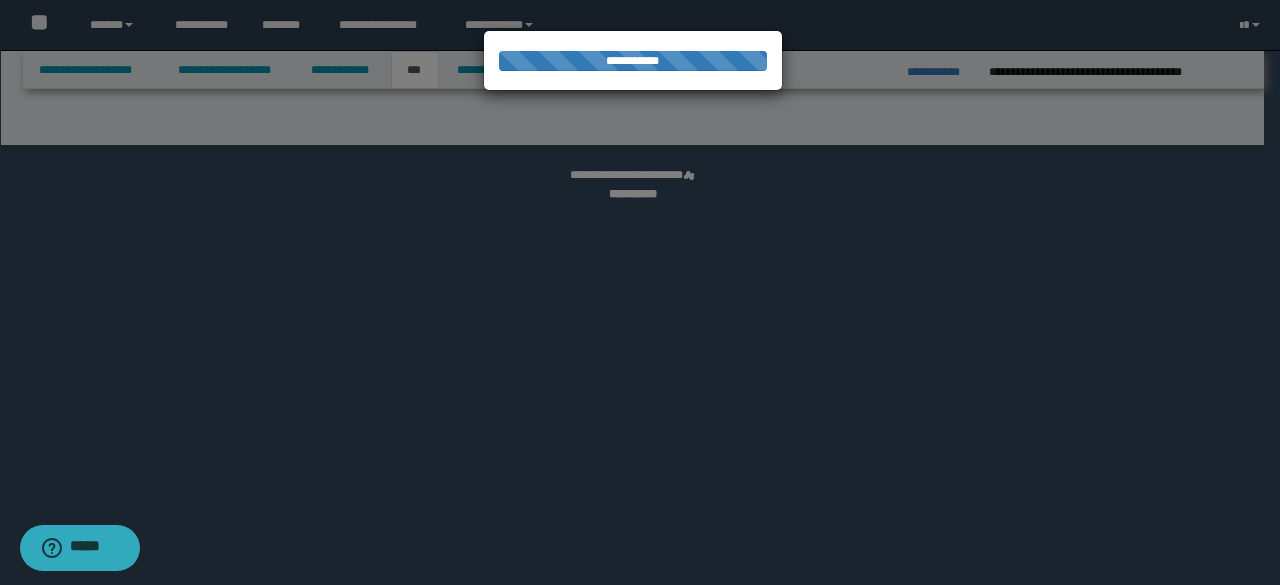 select on "**" 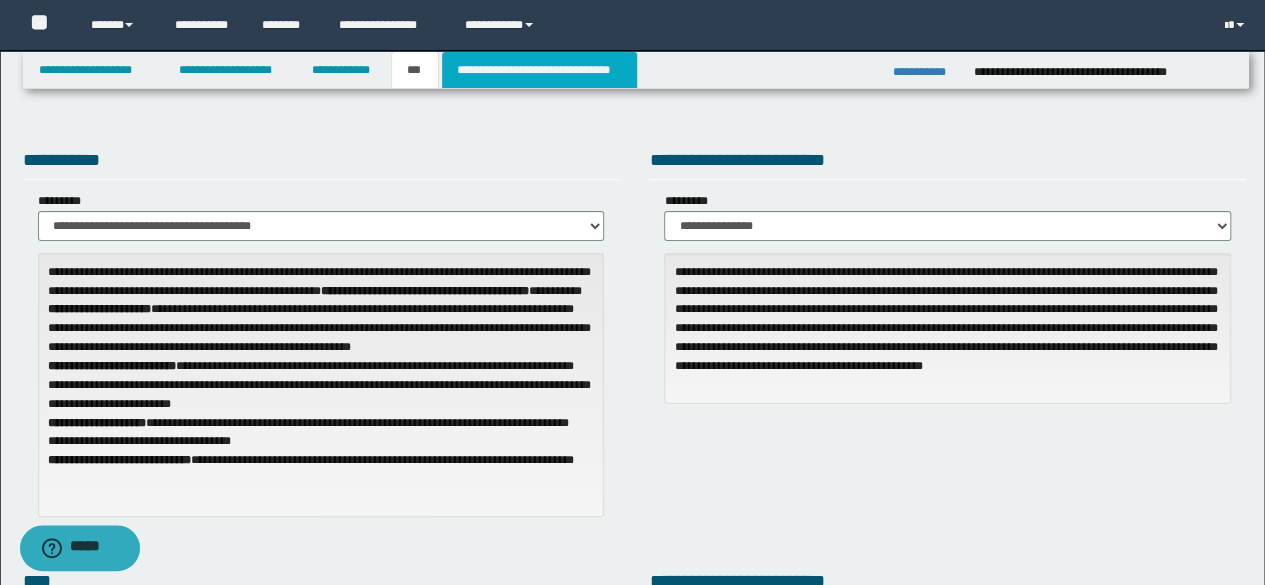 click on "**********" at bounding box center [539, 70] 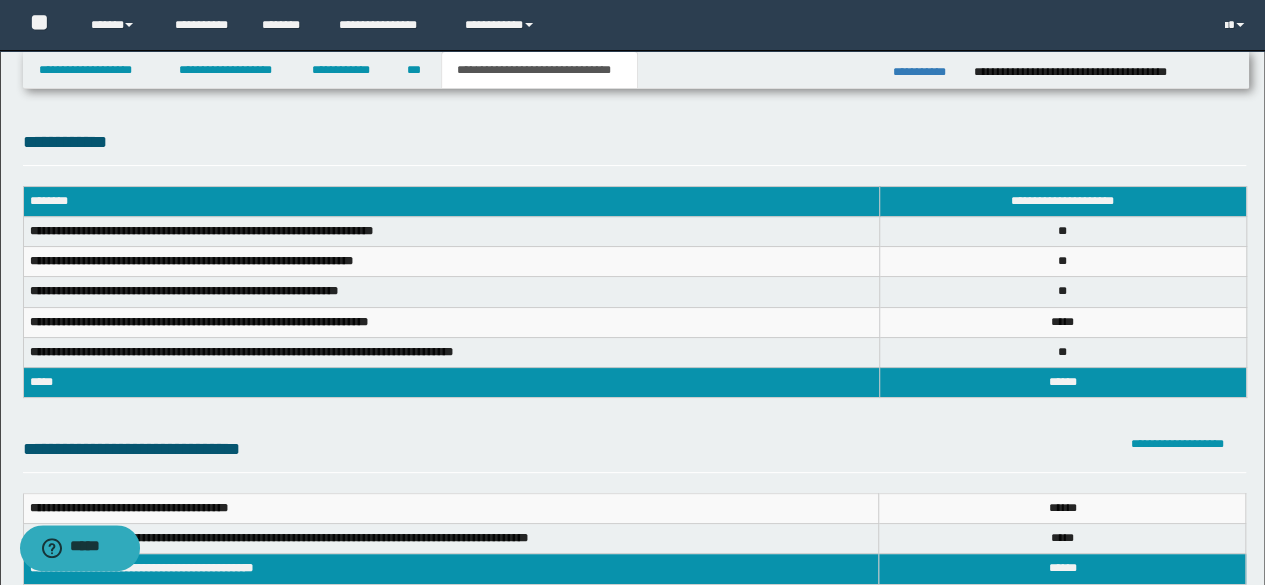scroll, scrollTop: 512, scrollLeft: 0, axis: vertical 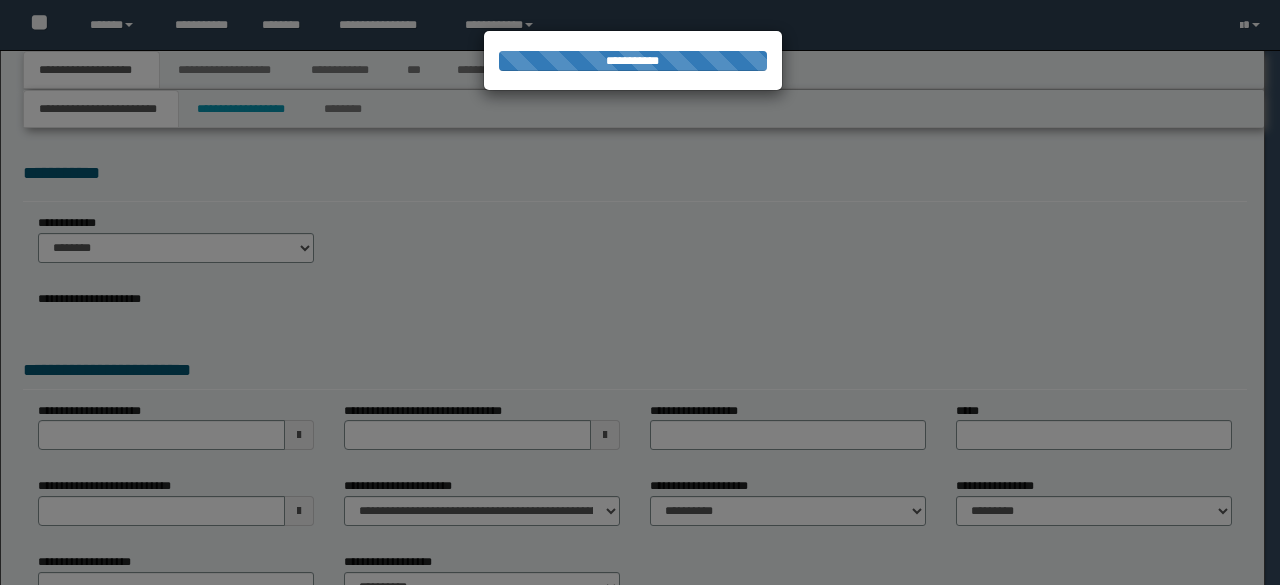 select on "**" 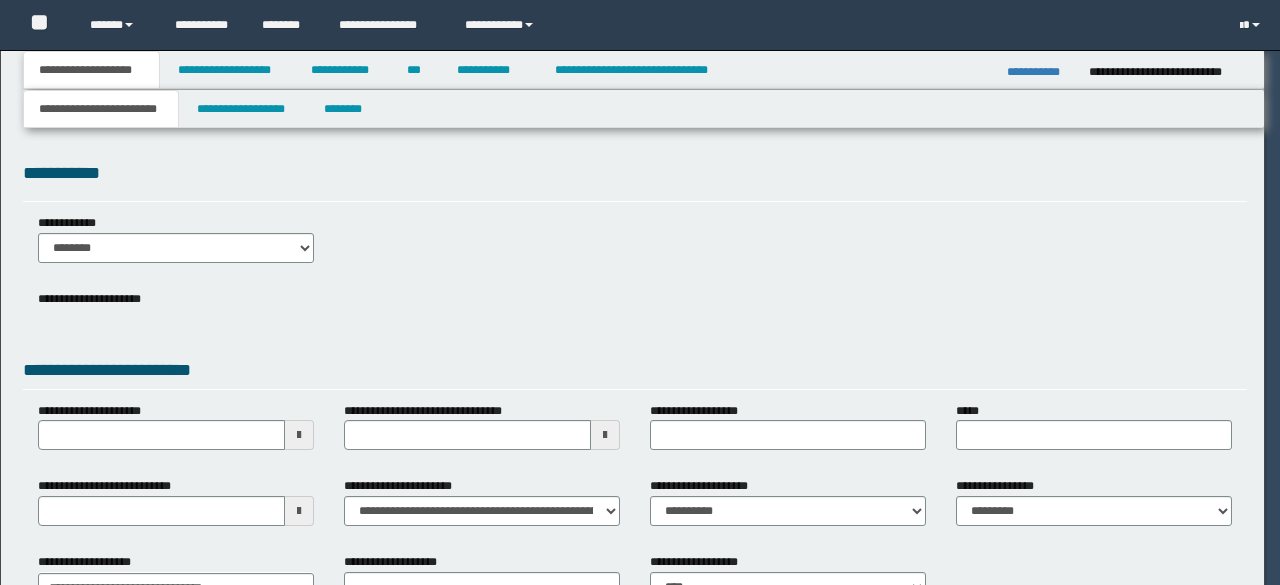 scroll, scrollTop: 0, scrollLeft: 0, axis: both 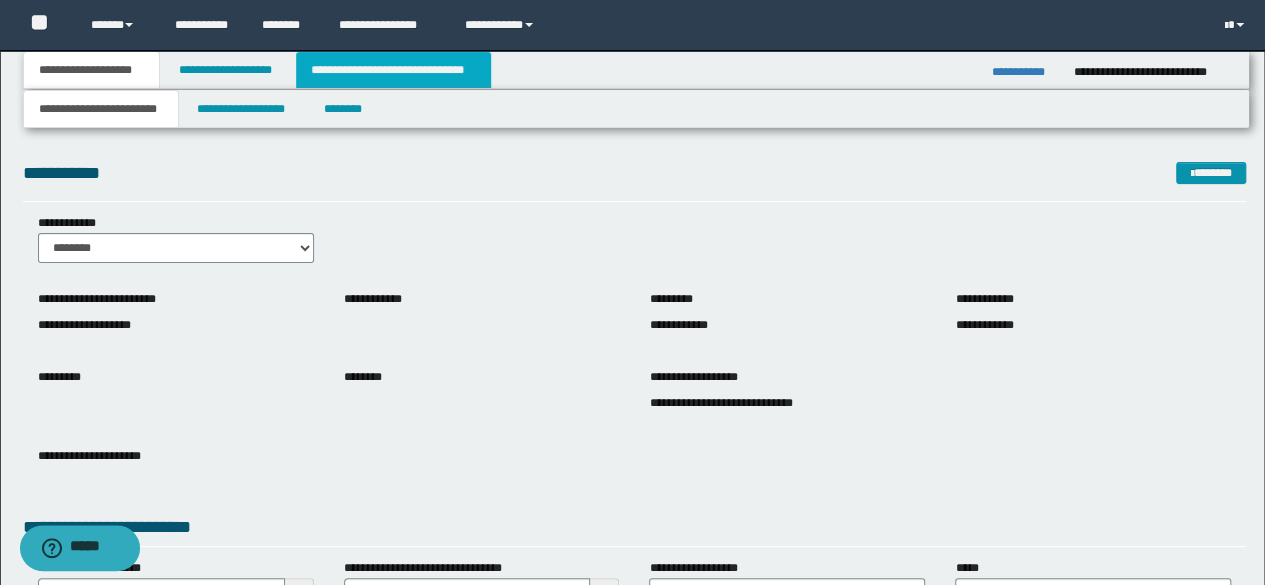 click on "**********" at bounding box center [393, 70] 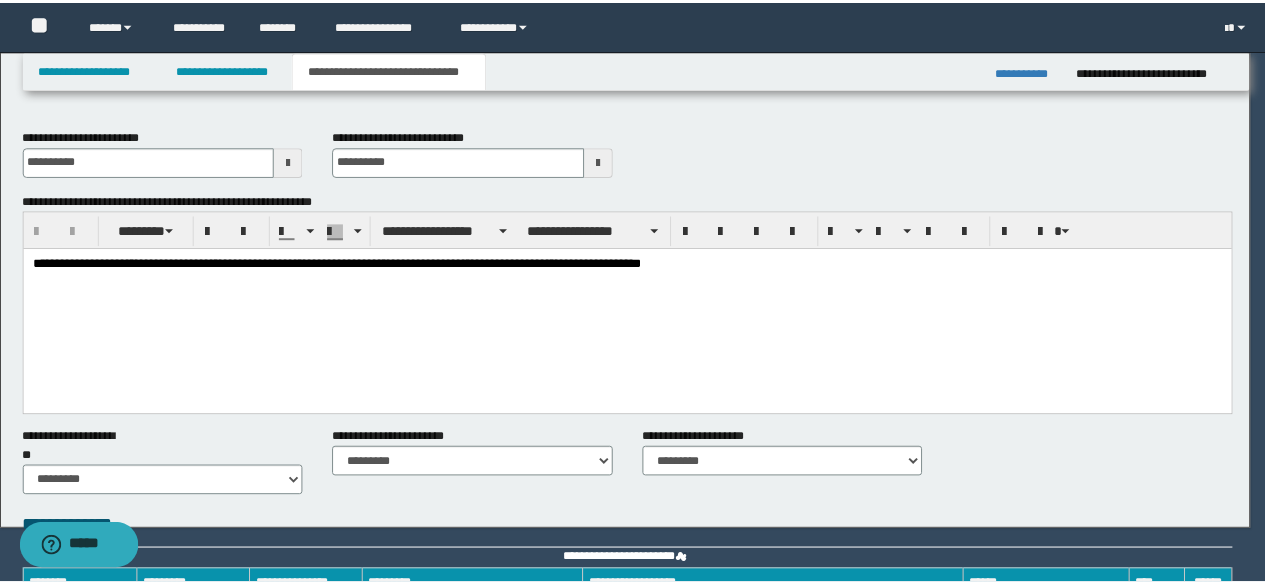 scroll, scrollTop: 0, scrollLeft: 0, axis: both 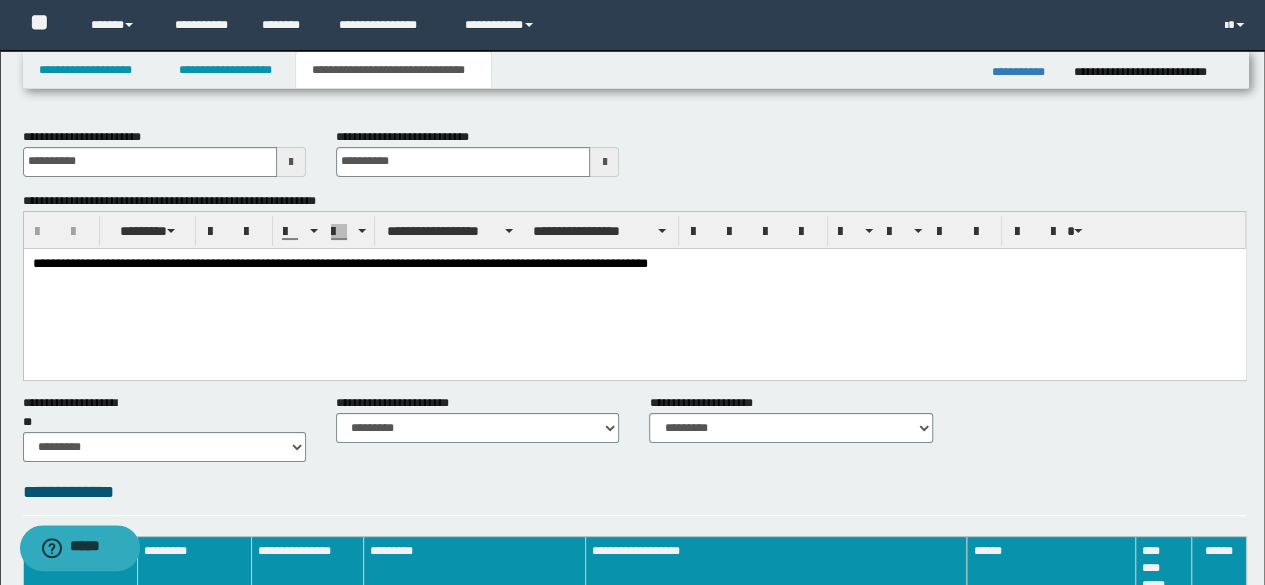 click on "**********" at bounding box center [393, 70] 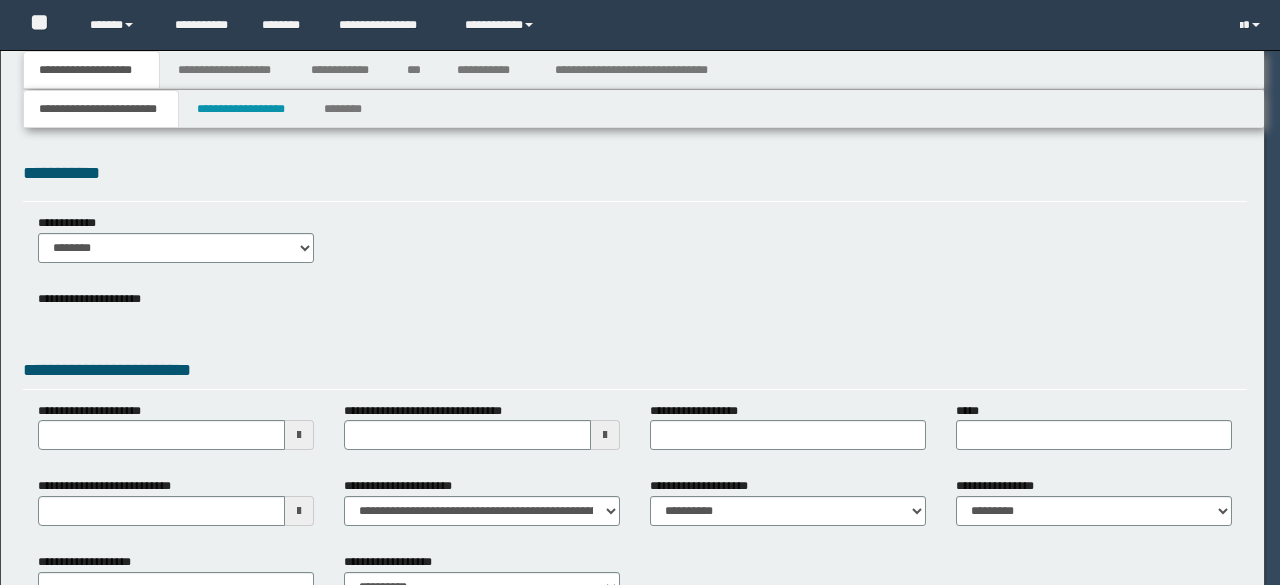scroll, scrollTop: 0, scrollLeft: 0, axis: both 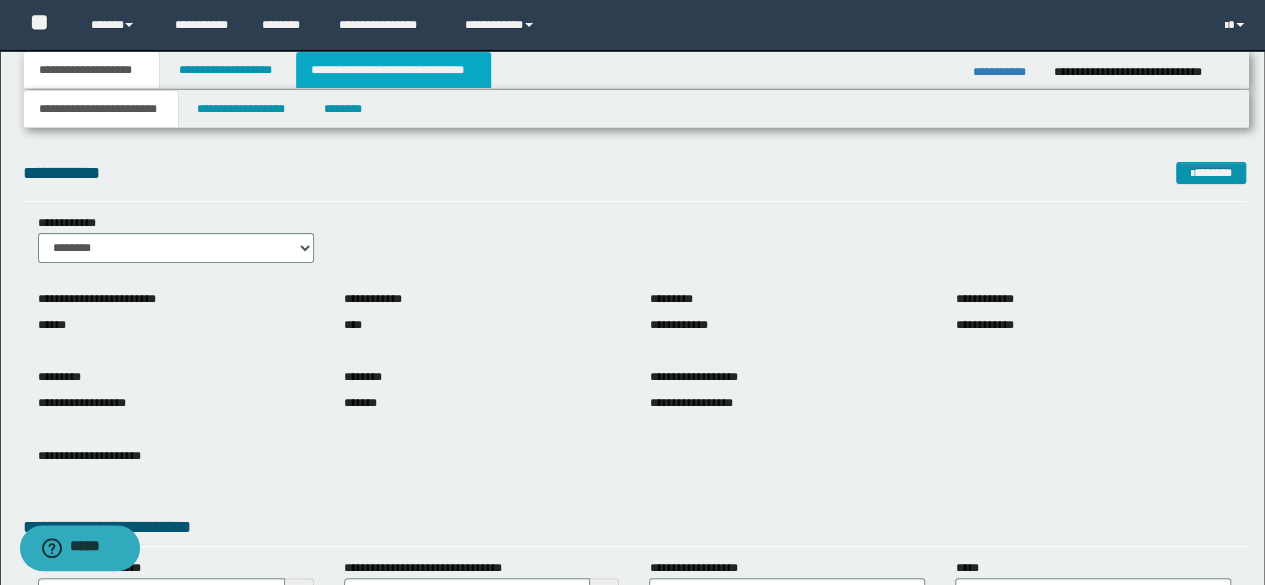 click on "**********" at bounding box center (393, 70) 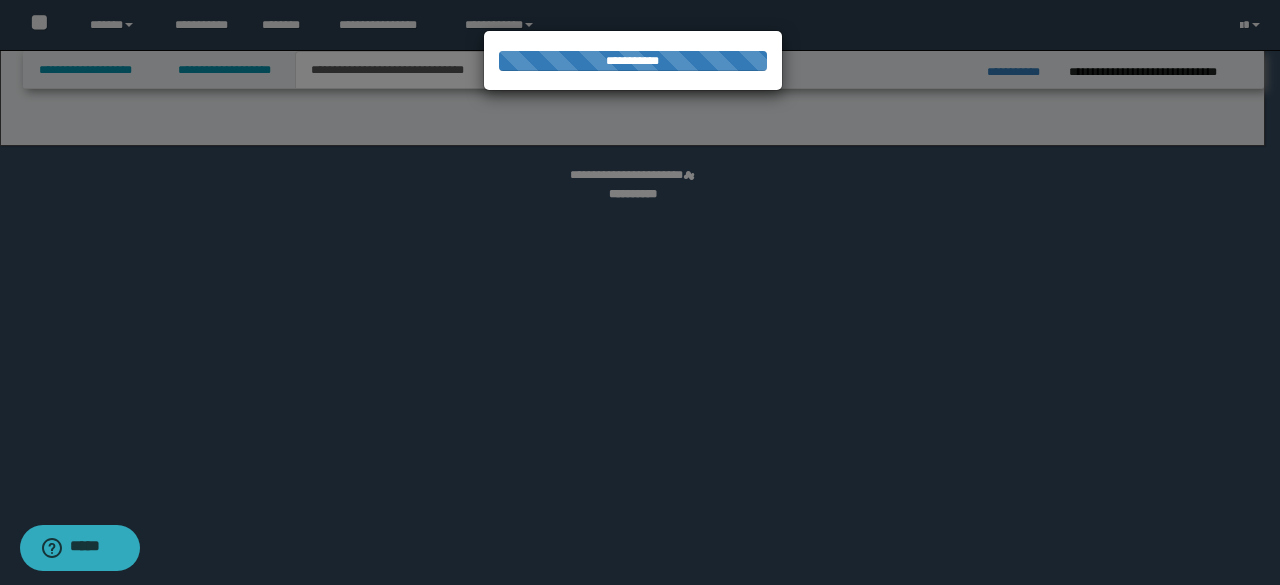 select on "*" 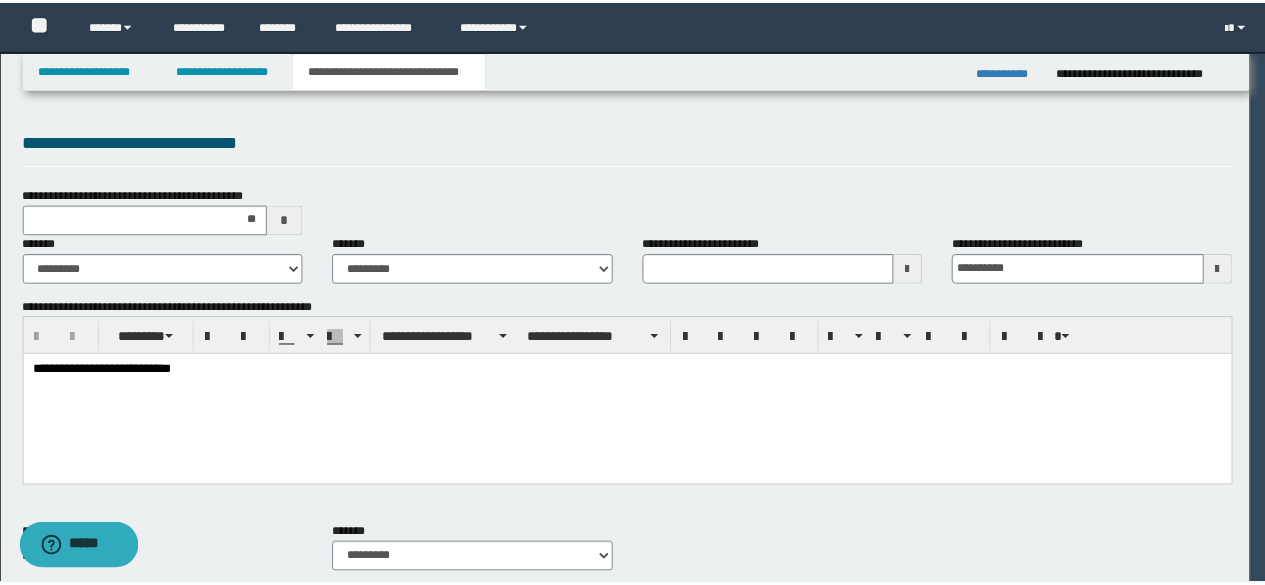 scroll, scrollTop: 0, scrollLeft: 0, axis: both 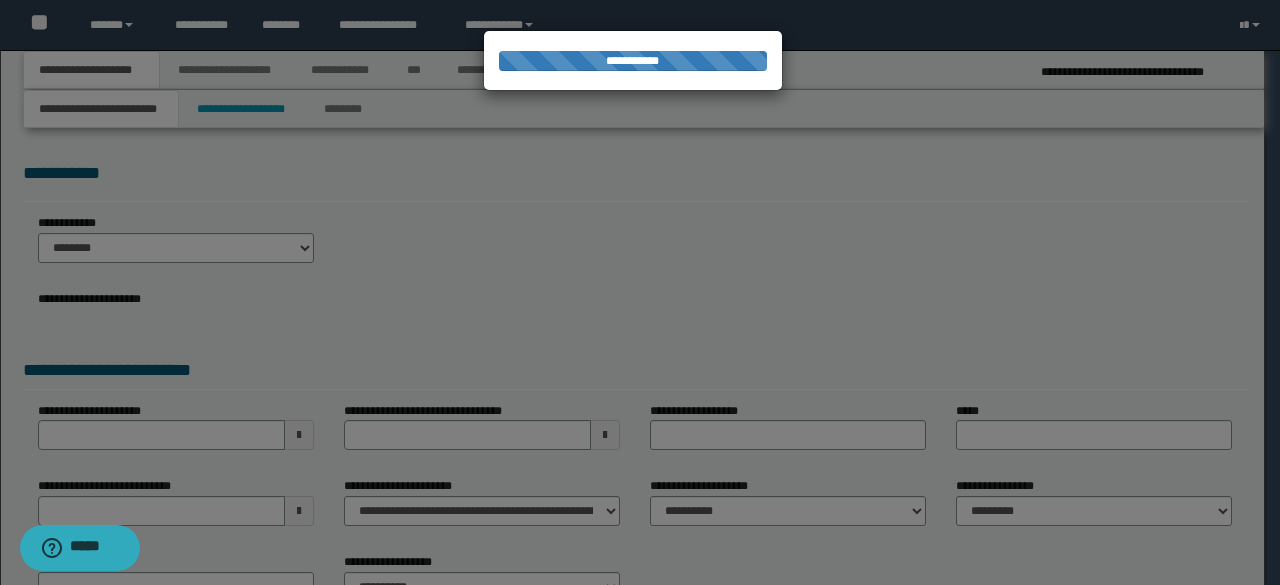 select on "**" 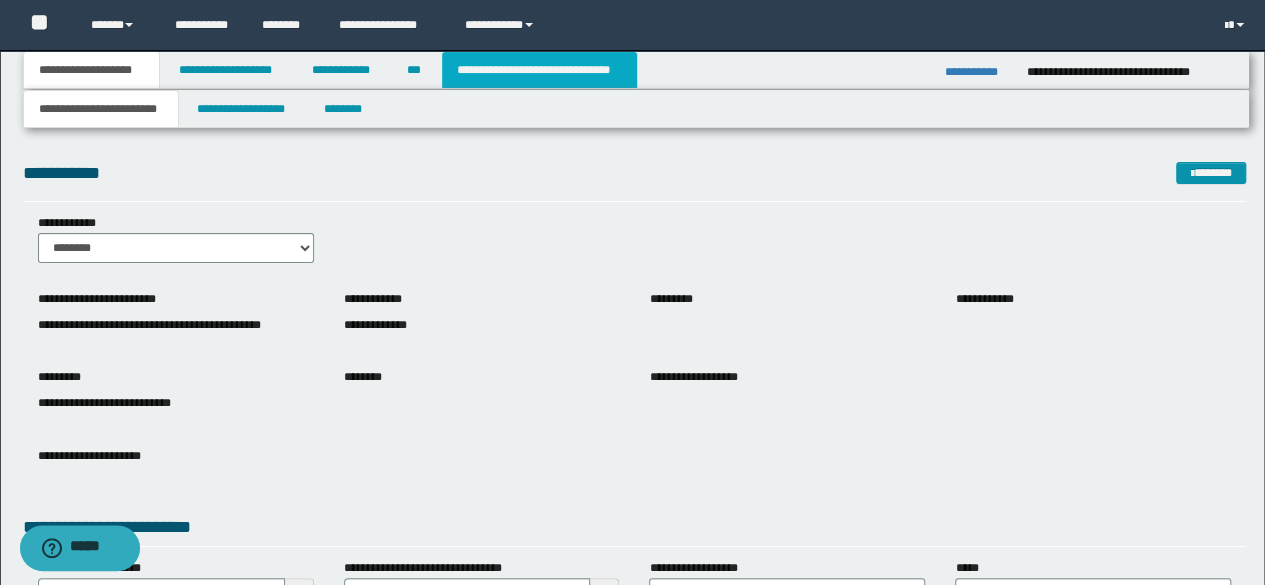 click on "**********" at bounding box center [539, 70] 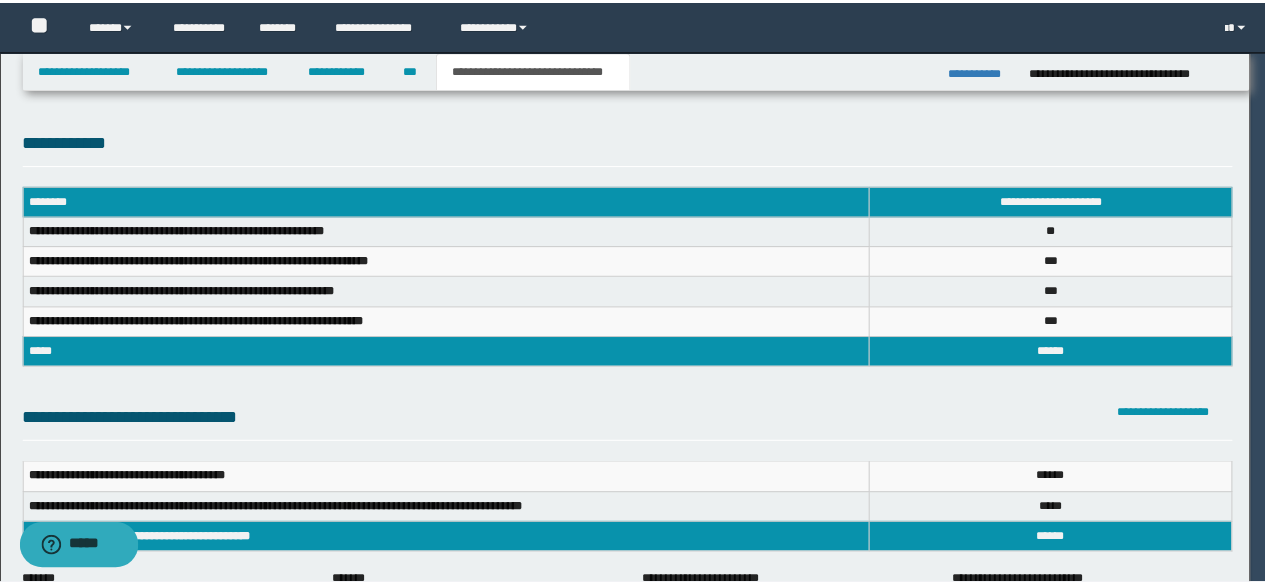 scroll, scrollTop: 0, scrollLeft: 0, axis: both 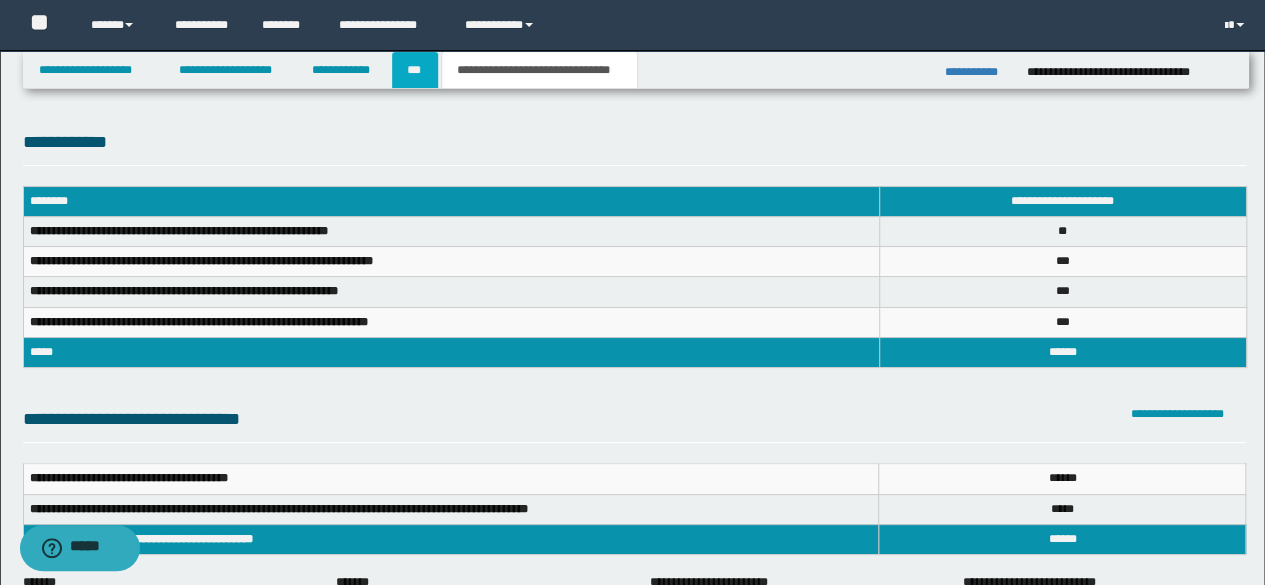 click on "***" at bounding box center (415, 70) 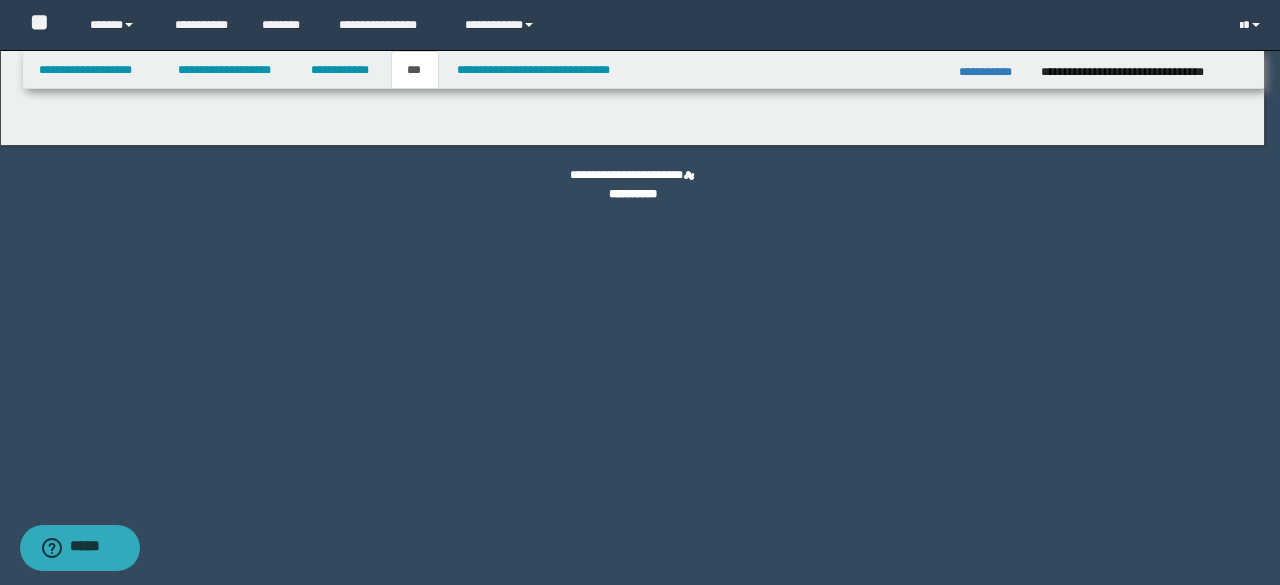 select on "**" 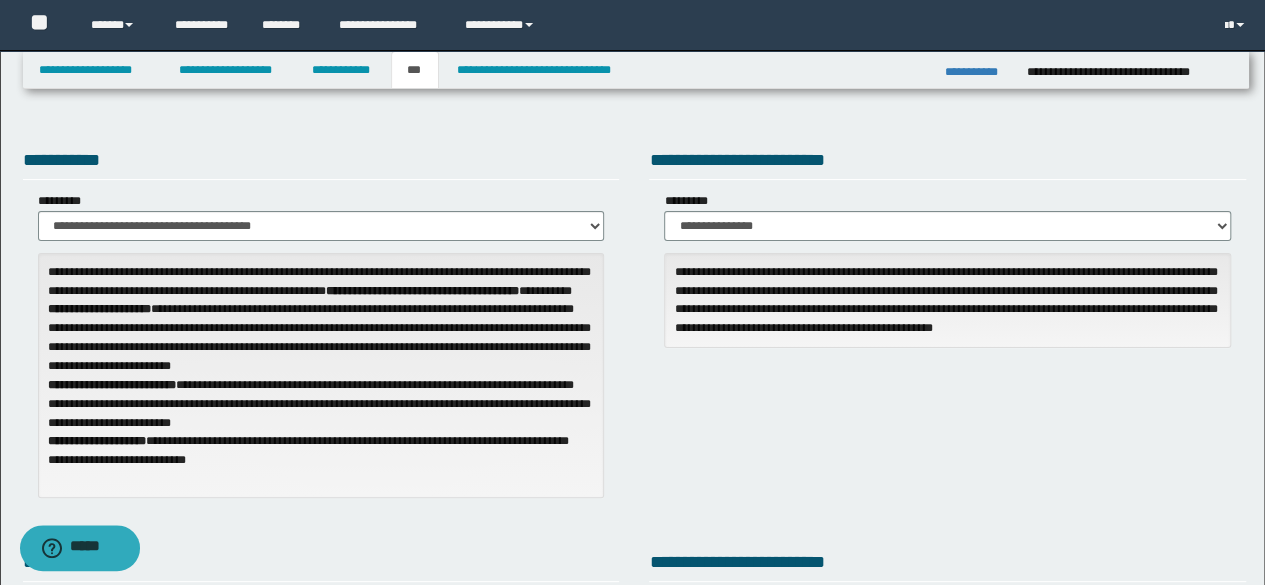 scroll, scrollTop: 512, scrollLeft: 0, axis: vertical 